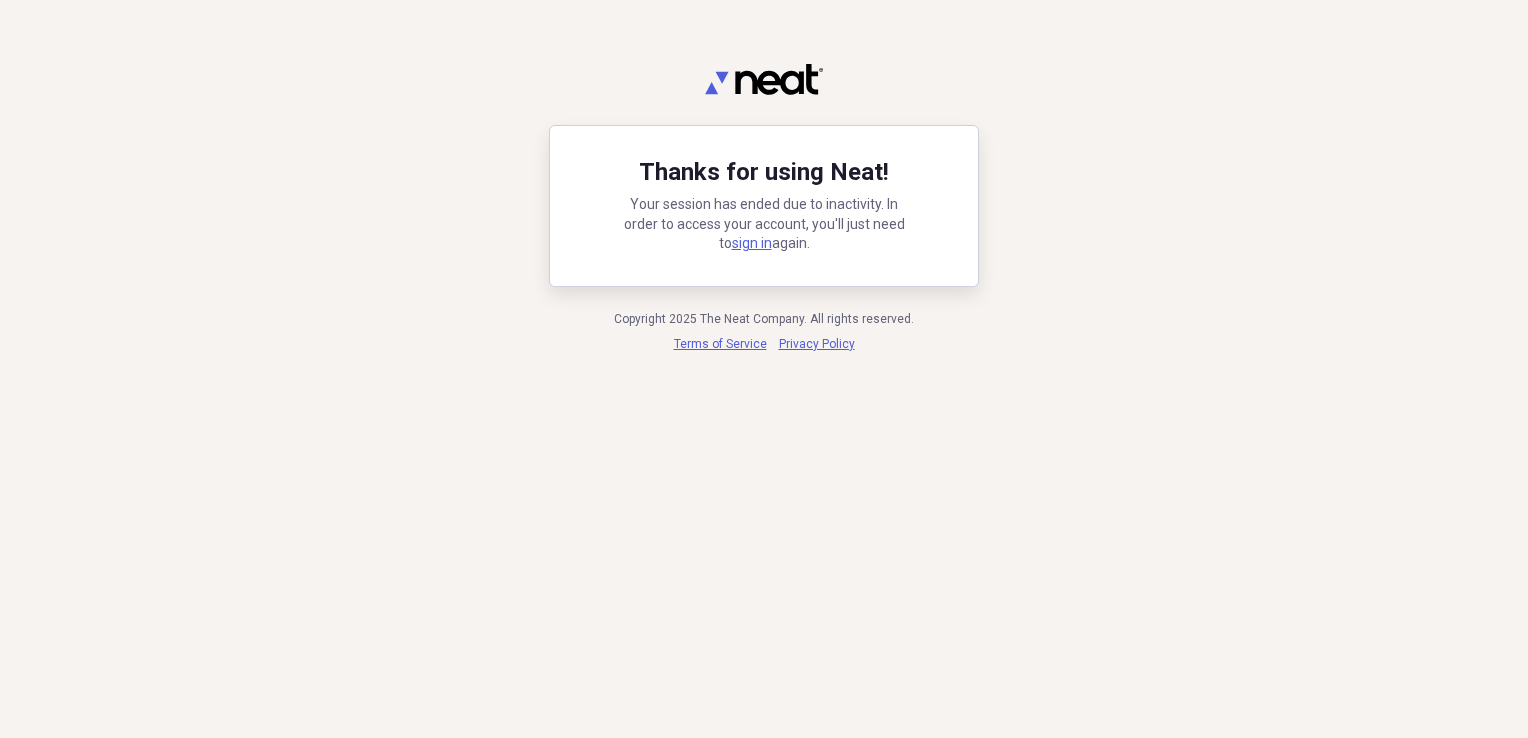 scroll, scrollTop: 0, scrollLeft: 0, axis: both 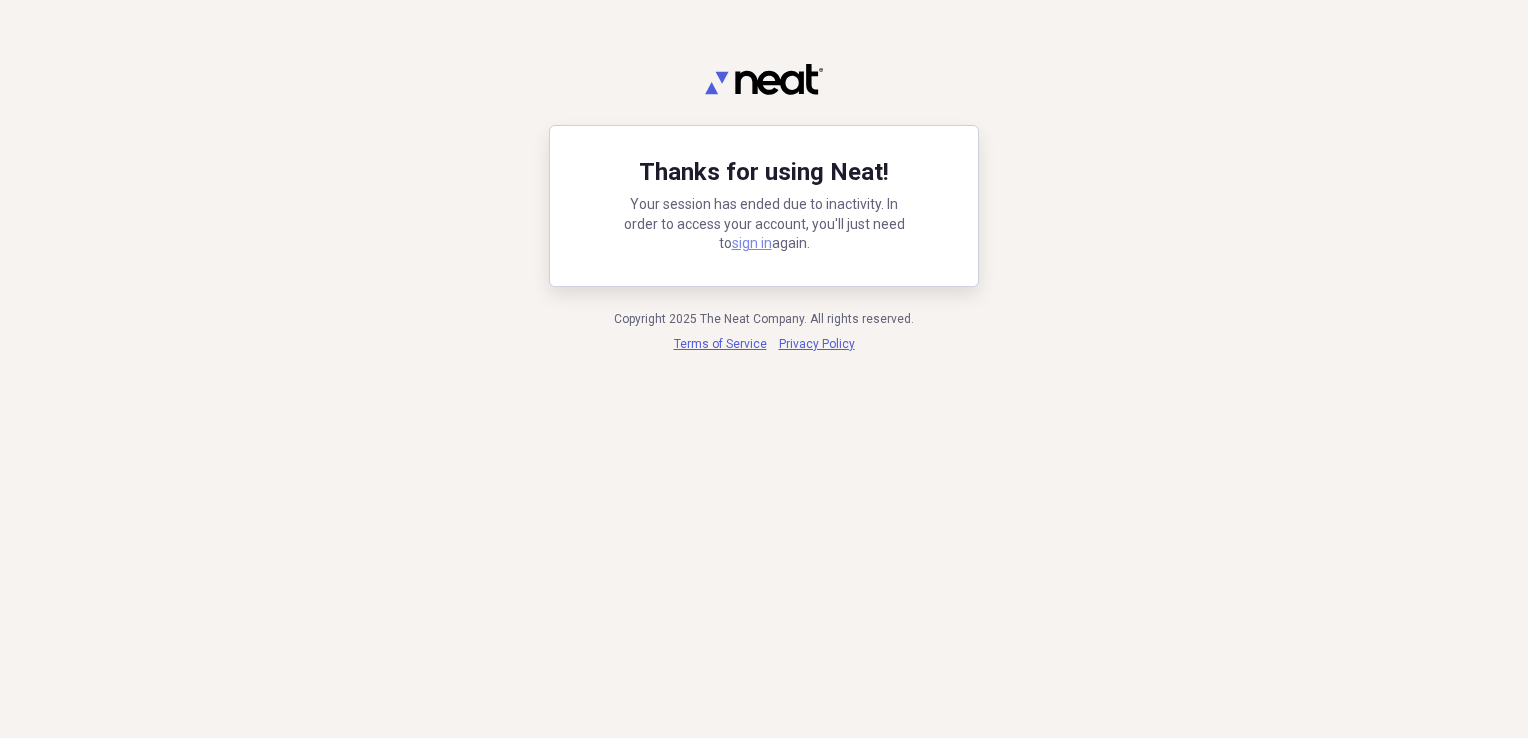click on "sign in" at bounding box center [752, 243] 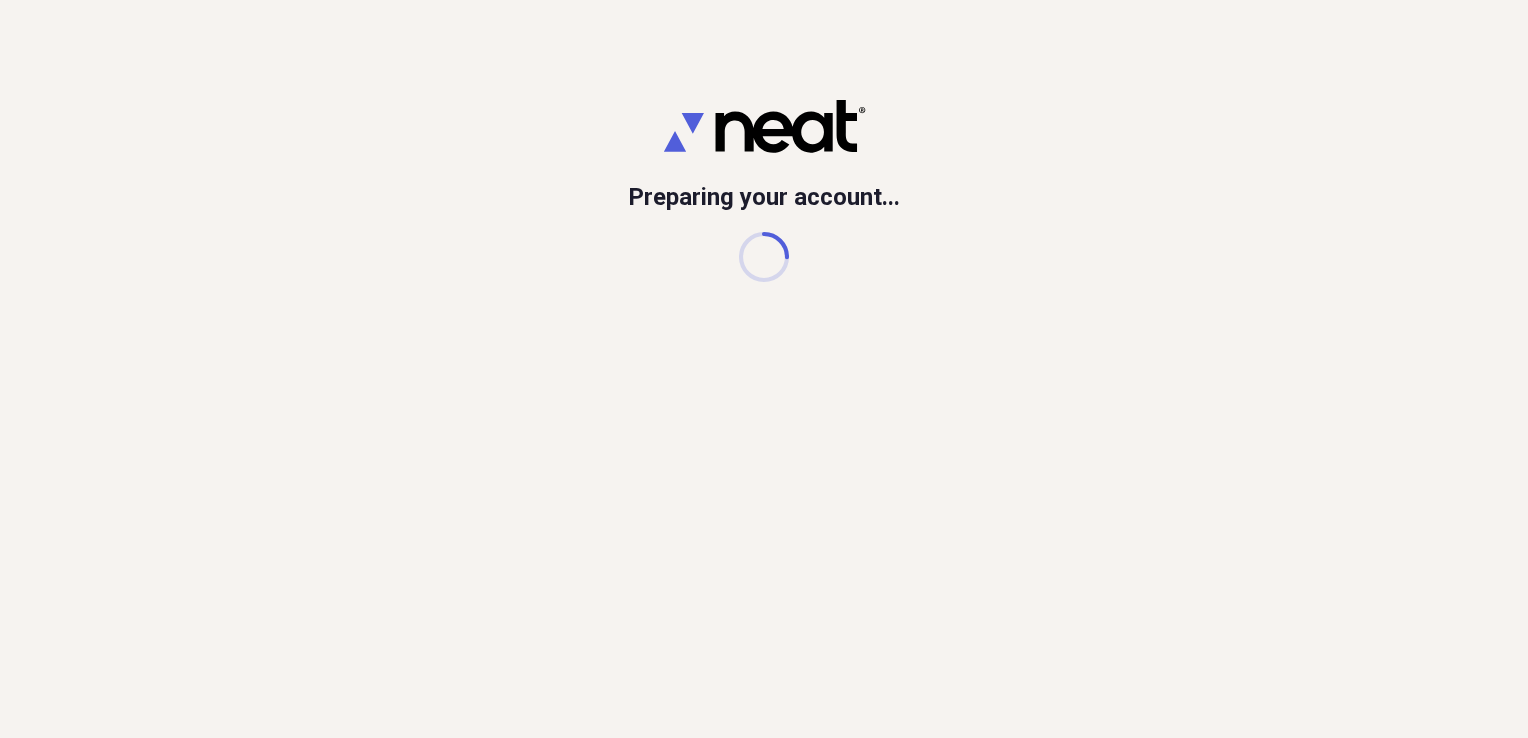 scroll, scrollTop: 0, scrollLeft: 0, axis: both 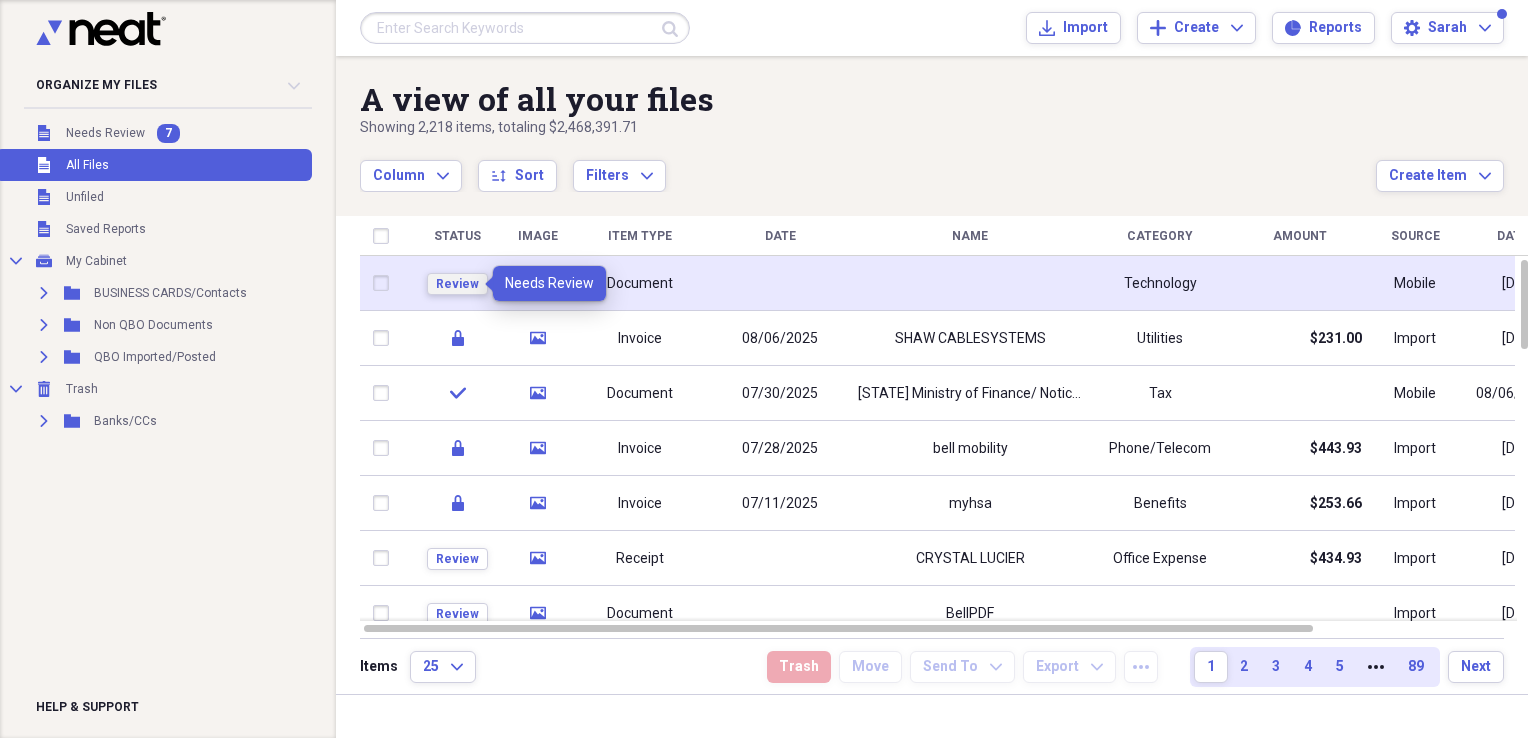 click on "Review" at bounding box center [457, 284] 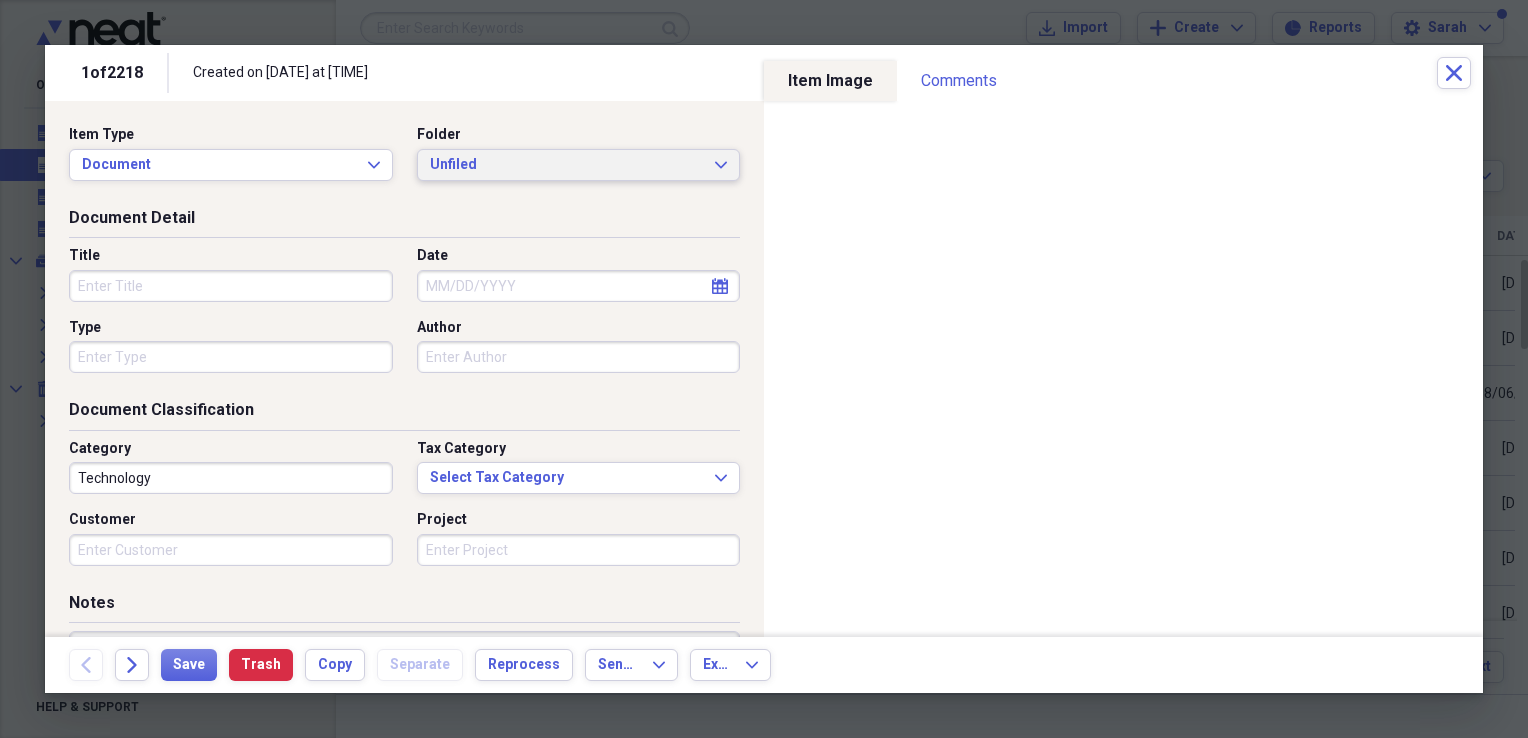 click on "Unfiled" at bounding box center [567, 165] 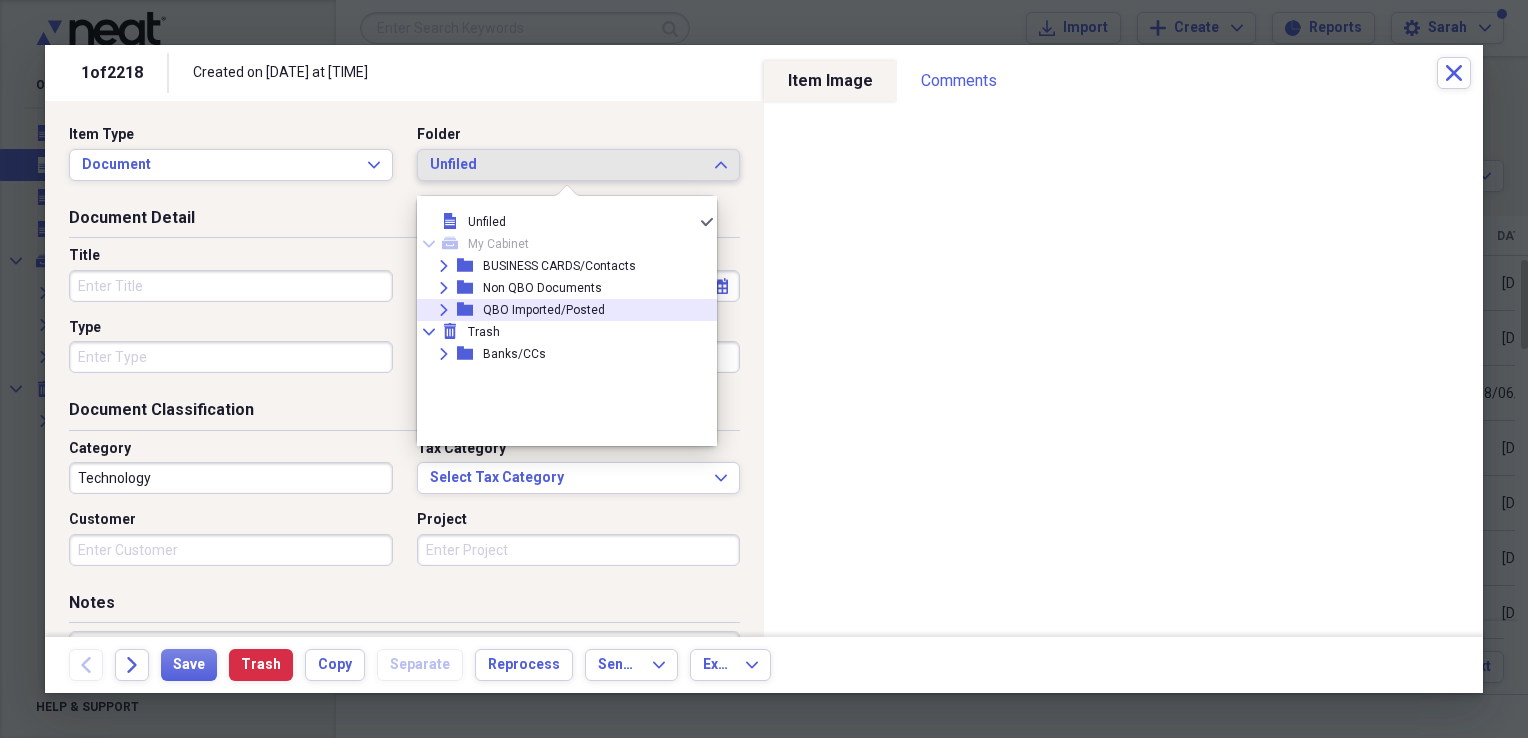 click 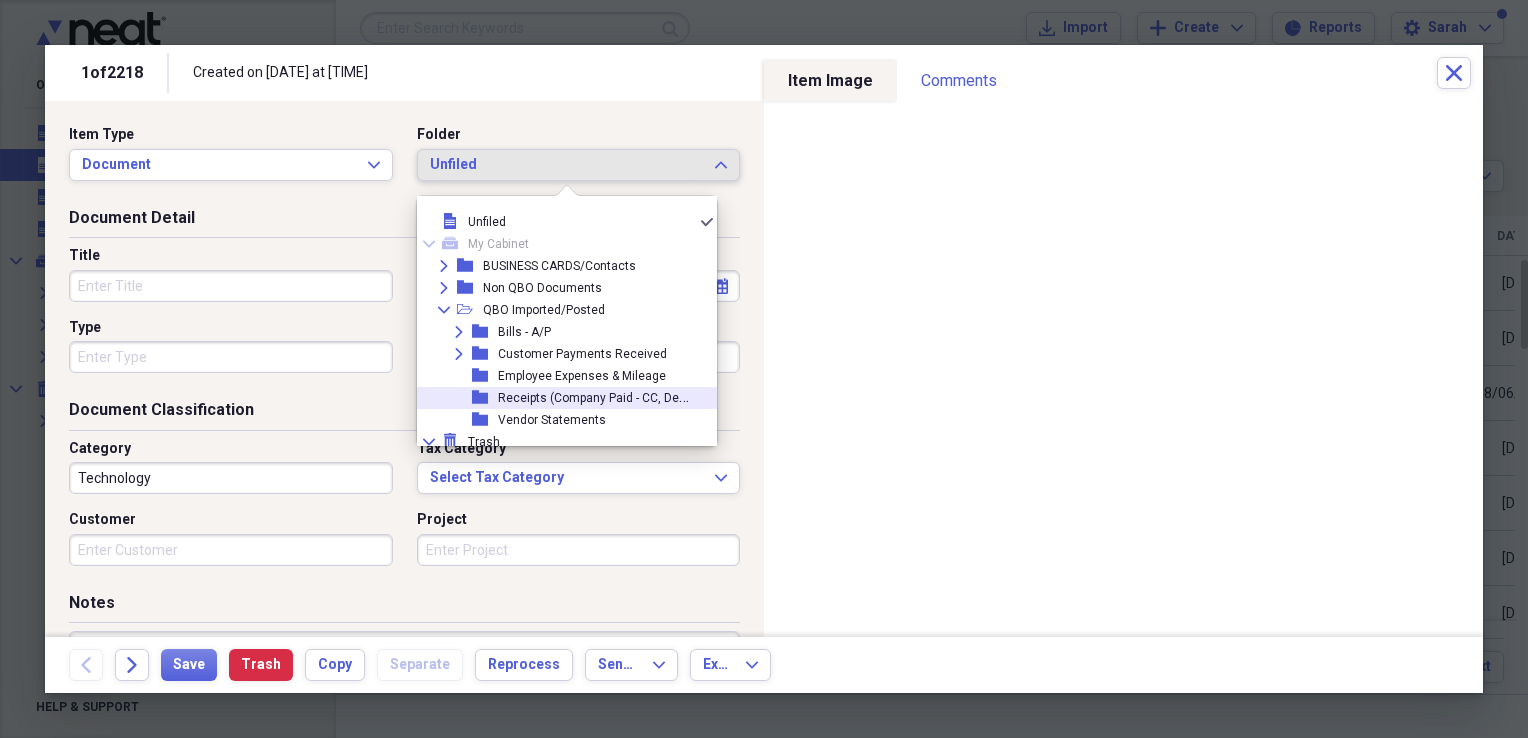 scroll, scrollTop: 28, scrollLeft: 0, axis: vertical 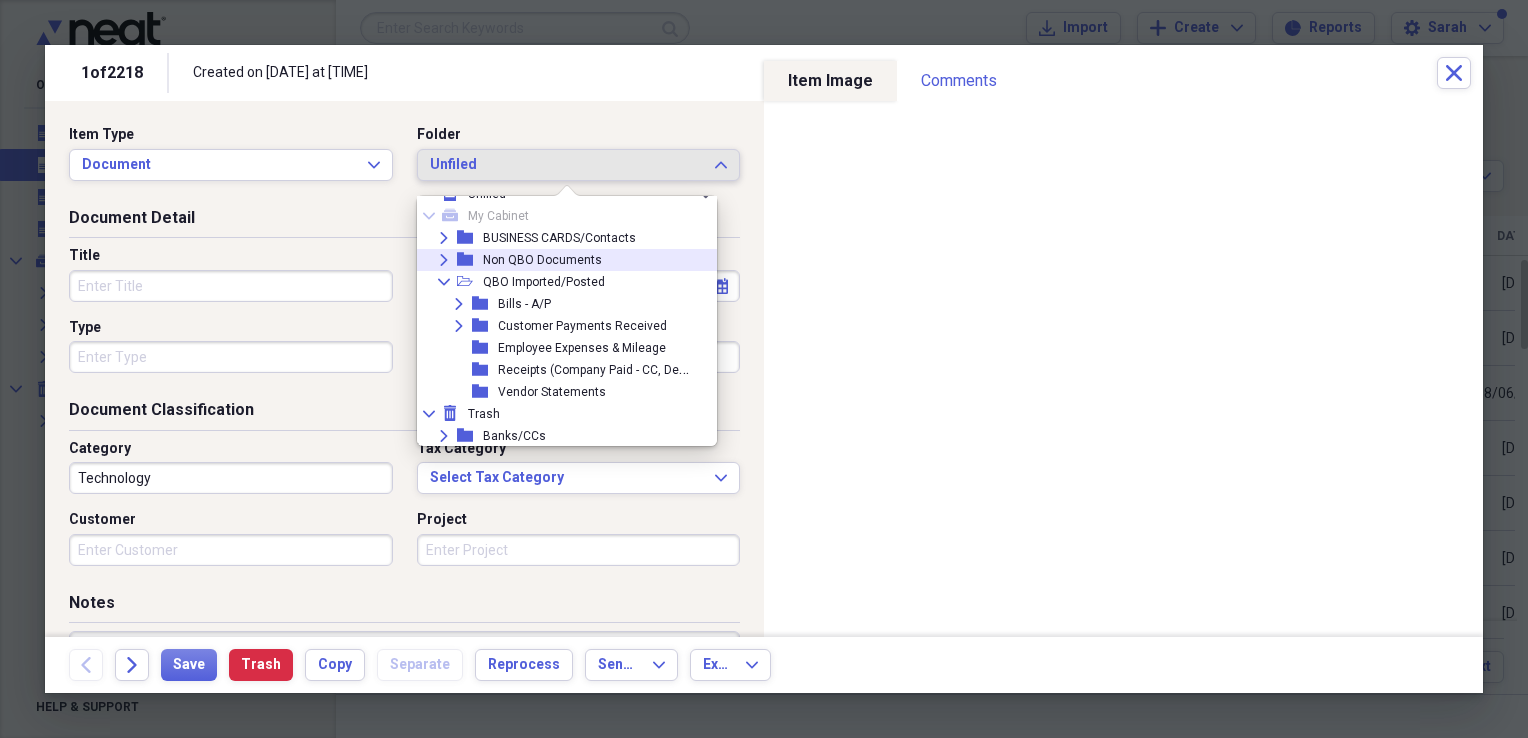 click on "folder" at bounding box center [470, 260] 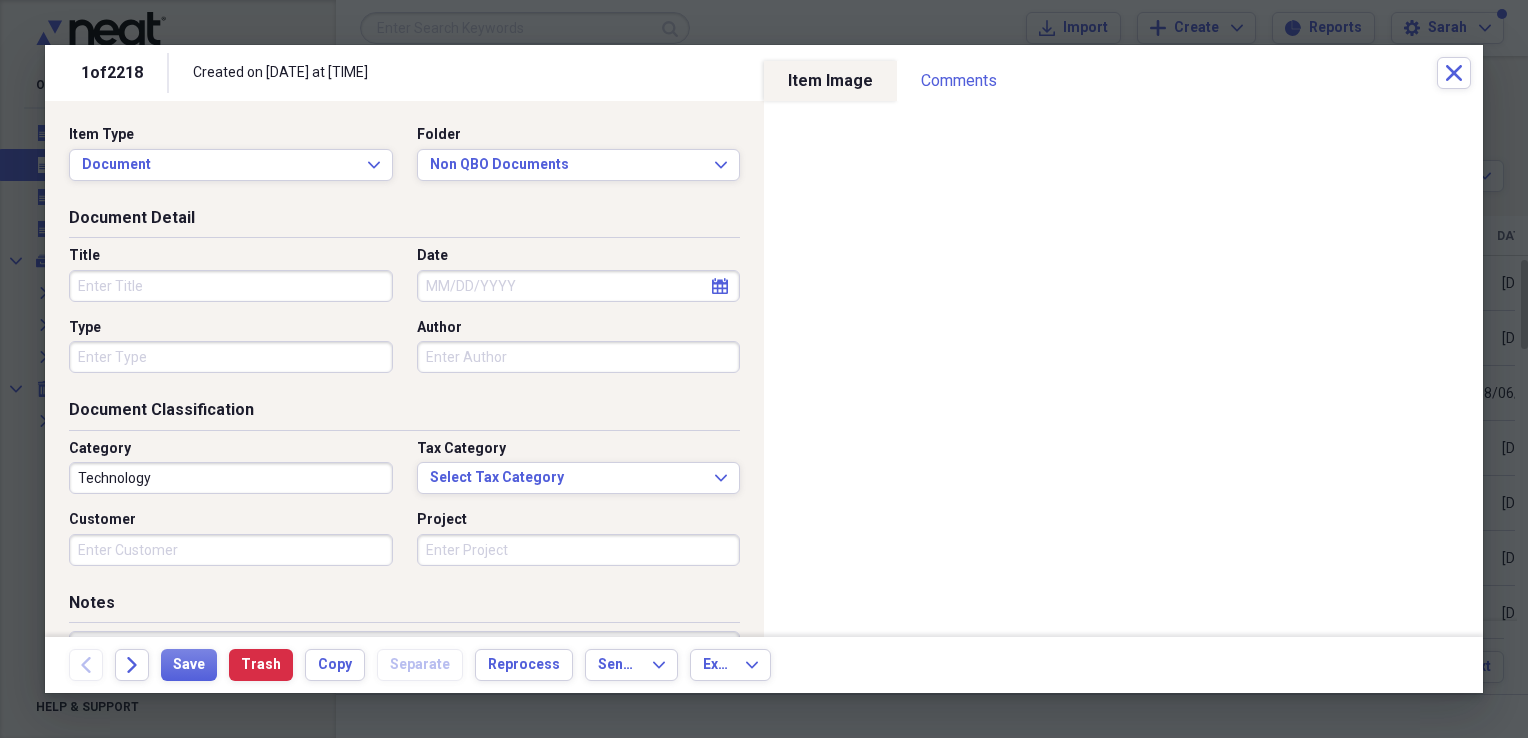 click on "Title" at bounding box center (231, 286) 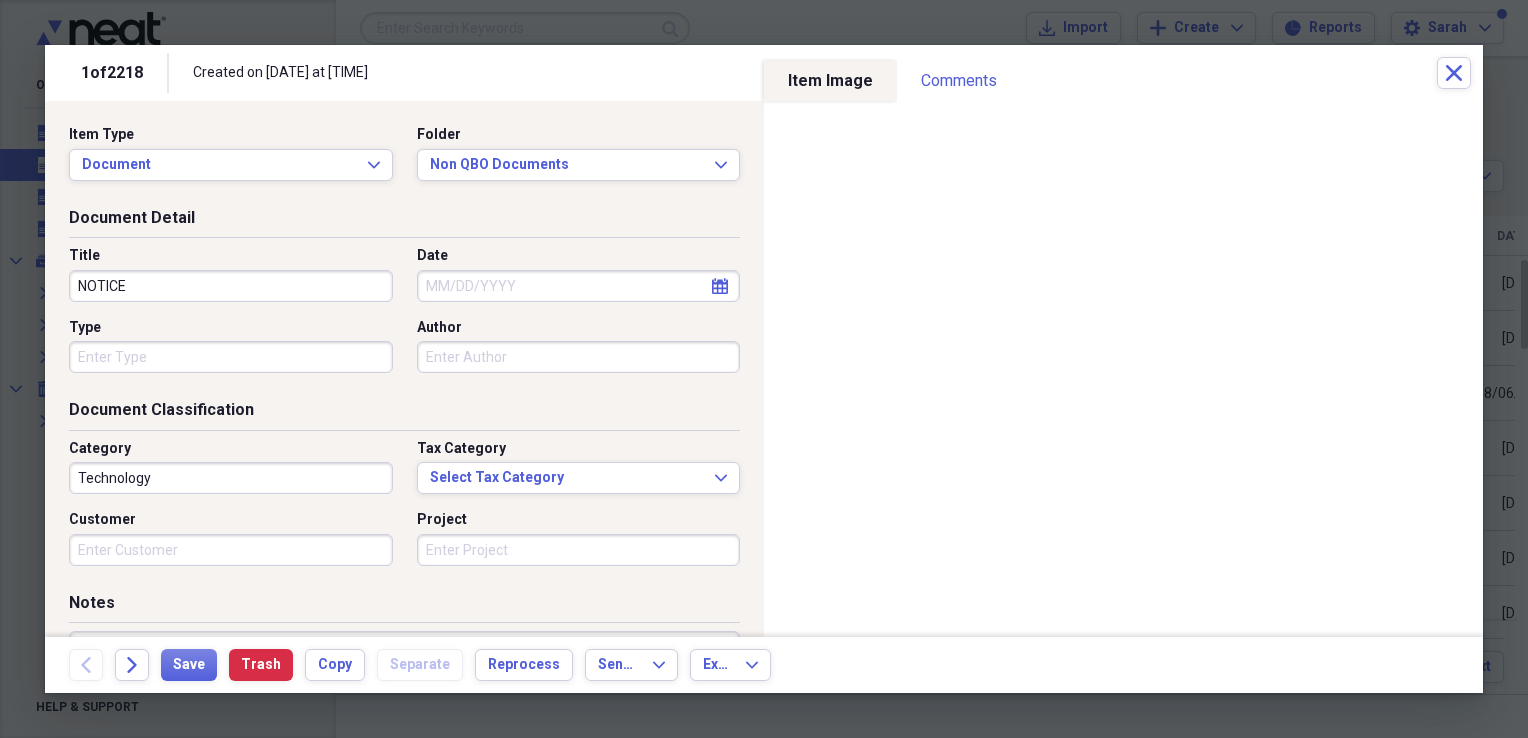 type on "NOTICE" 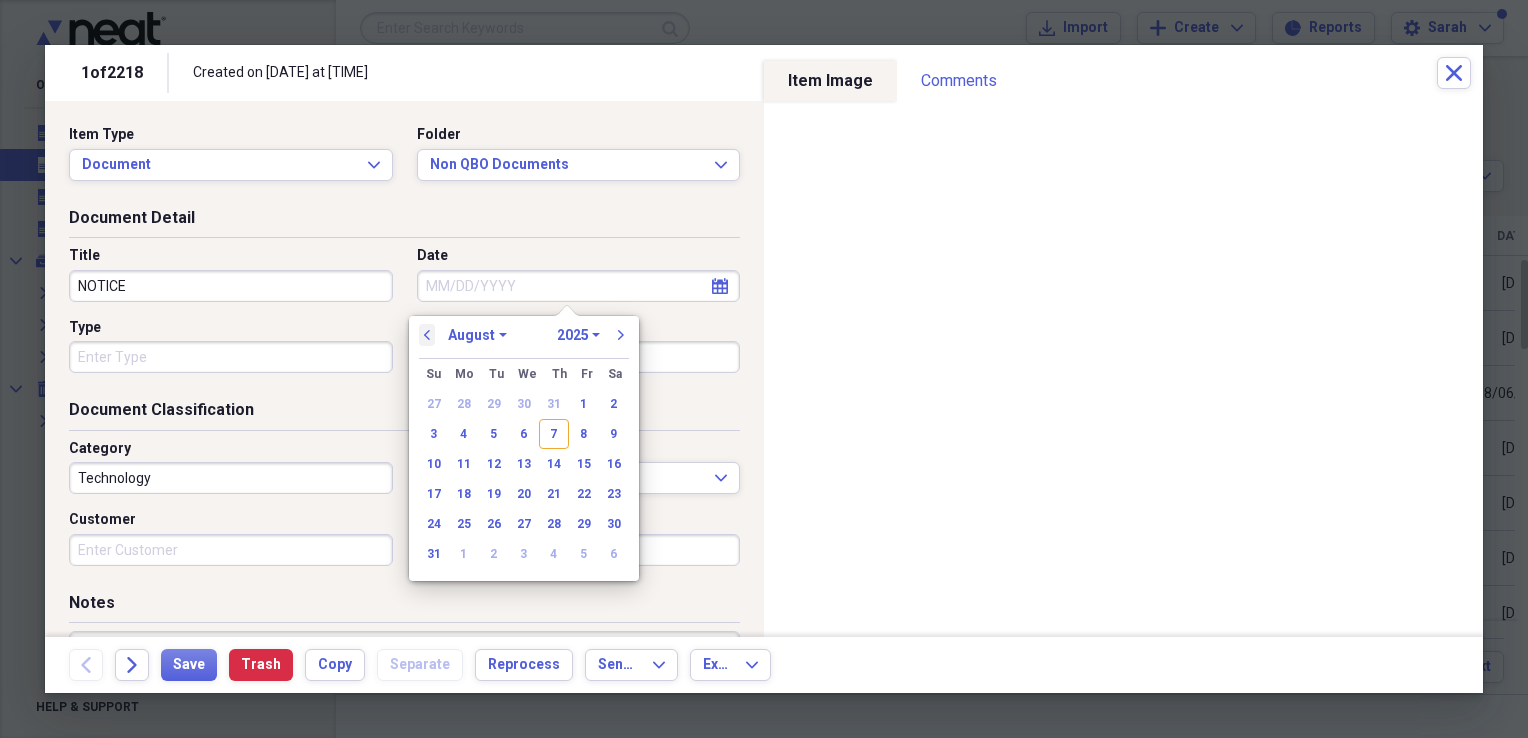 click on "previous" at bounding box center (427, 335) 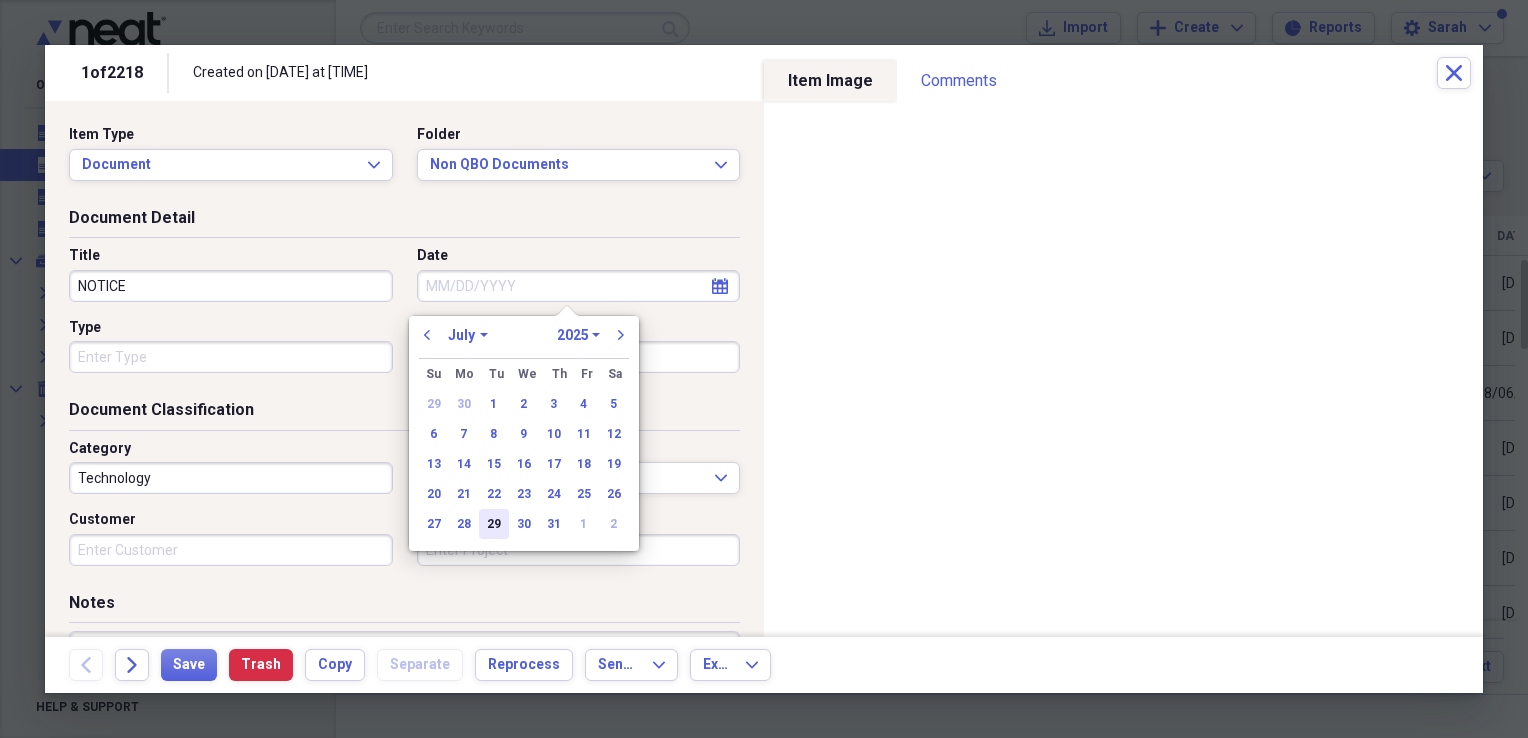 click on "30" at bounding box center (524, 524) 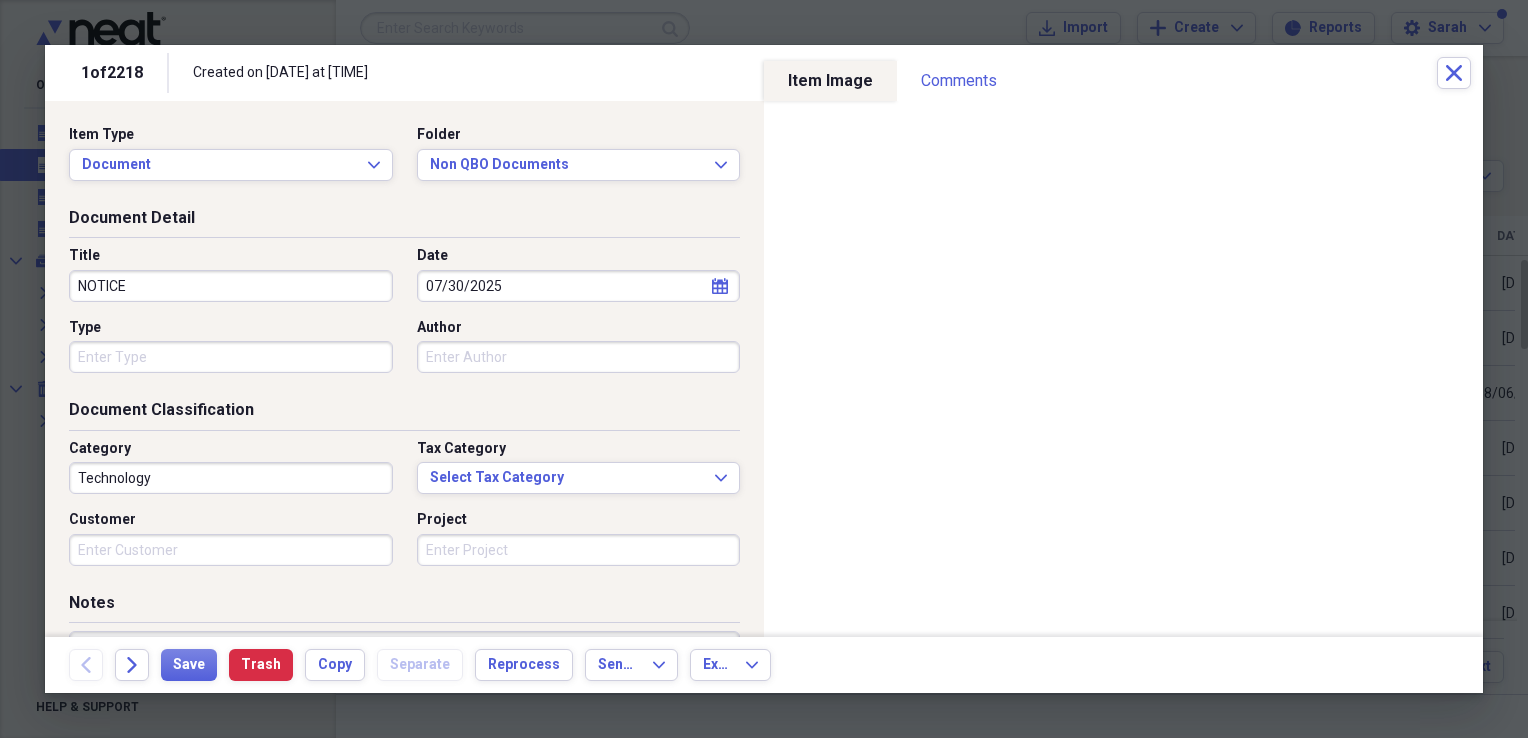 click on "Type" at bounding box center [231, 357] 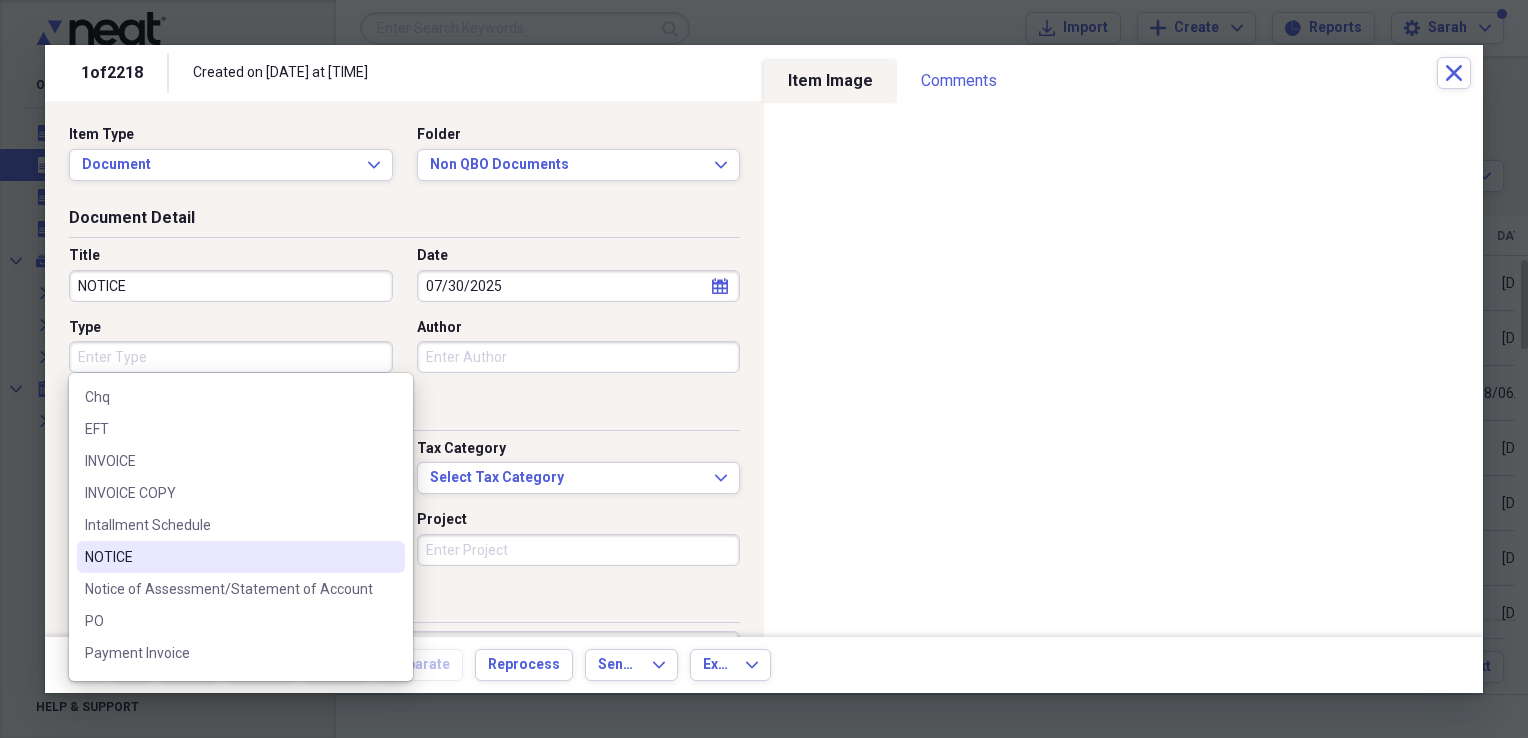 click on "NOTICE" at bounding box center [229, 557] 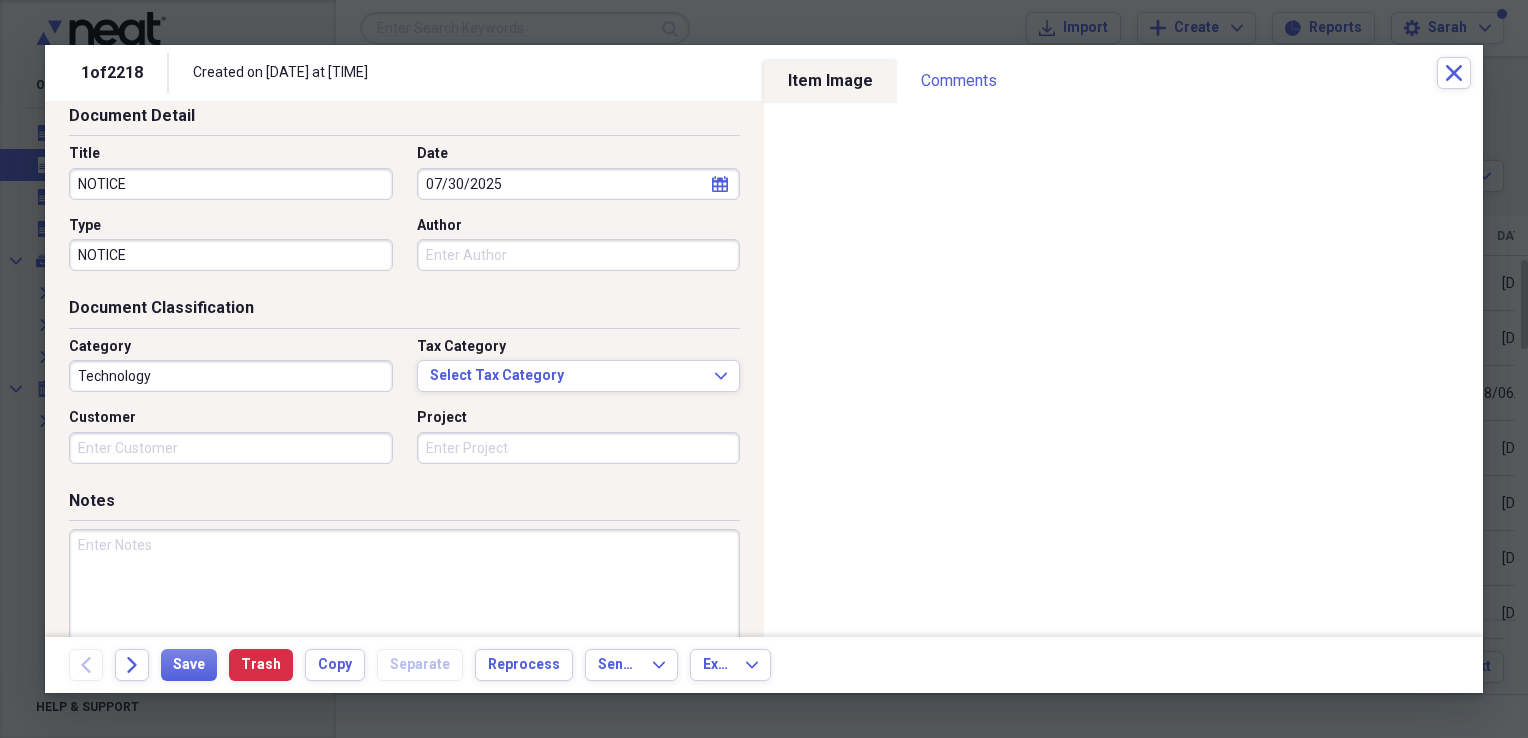 scroll, scrollTop: 197, scrollLeft: 0, axis: vertical 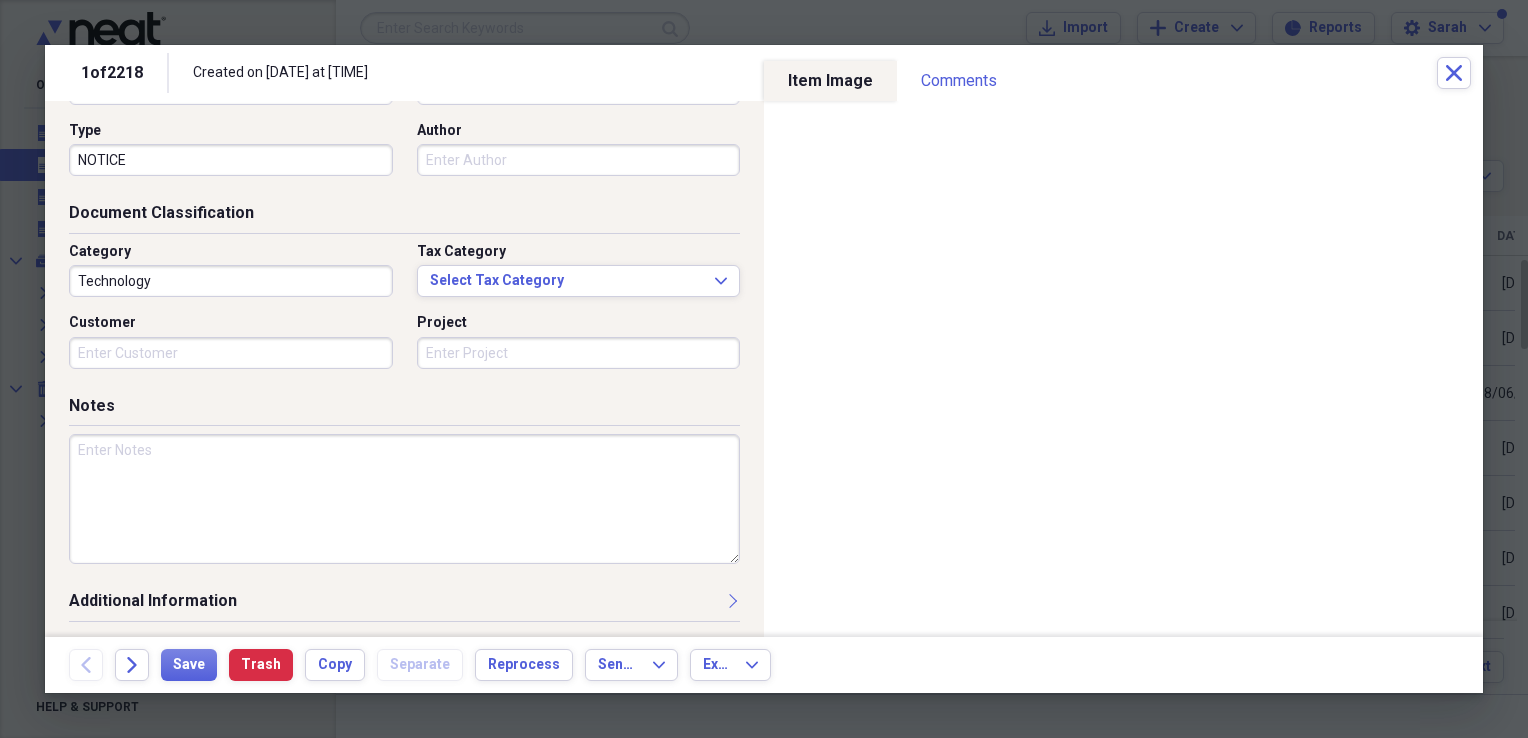 click on "Technology" at bounding box center (231, 281) 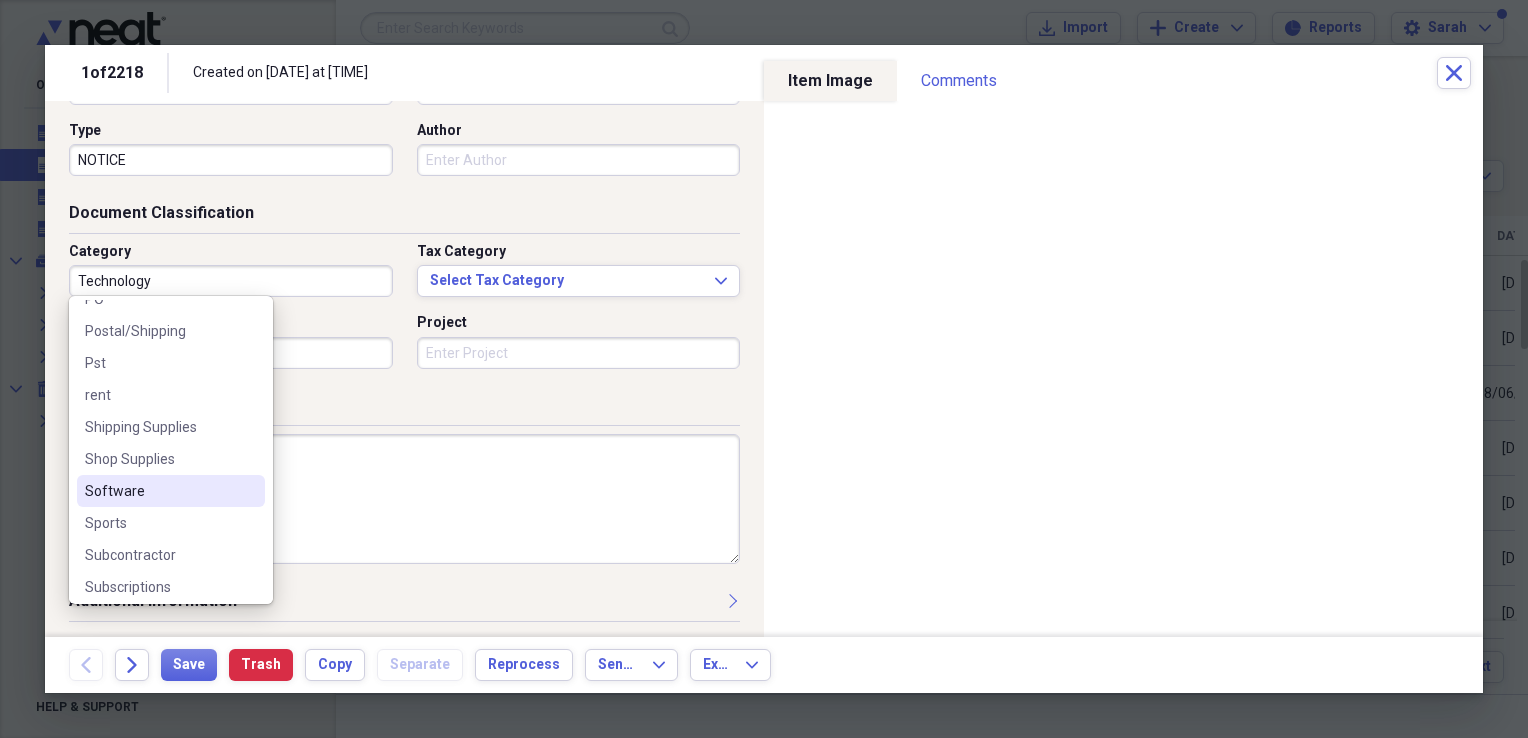 scroll, scrollTop: 1000, scrollLeft: 0, axis: vertical 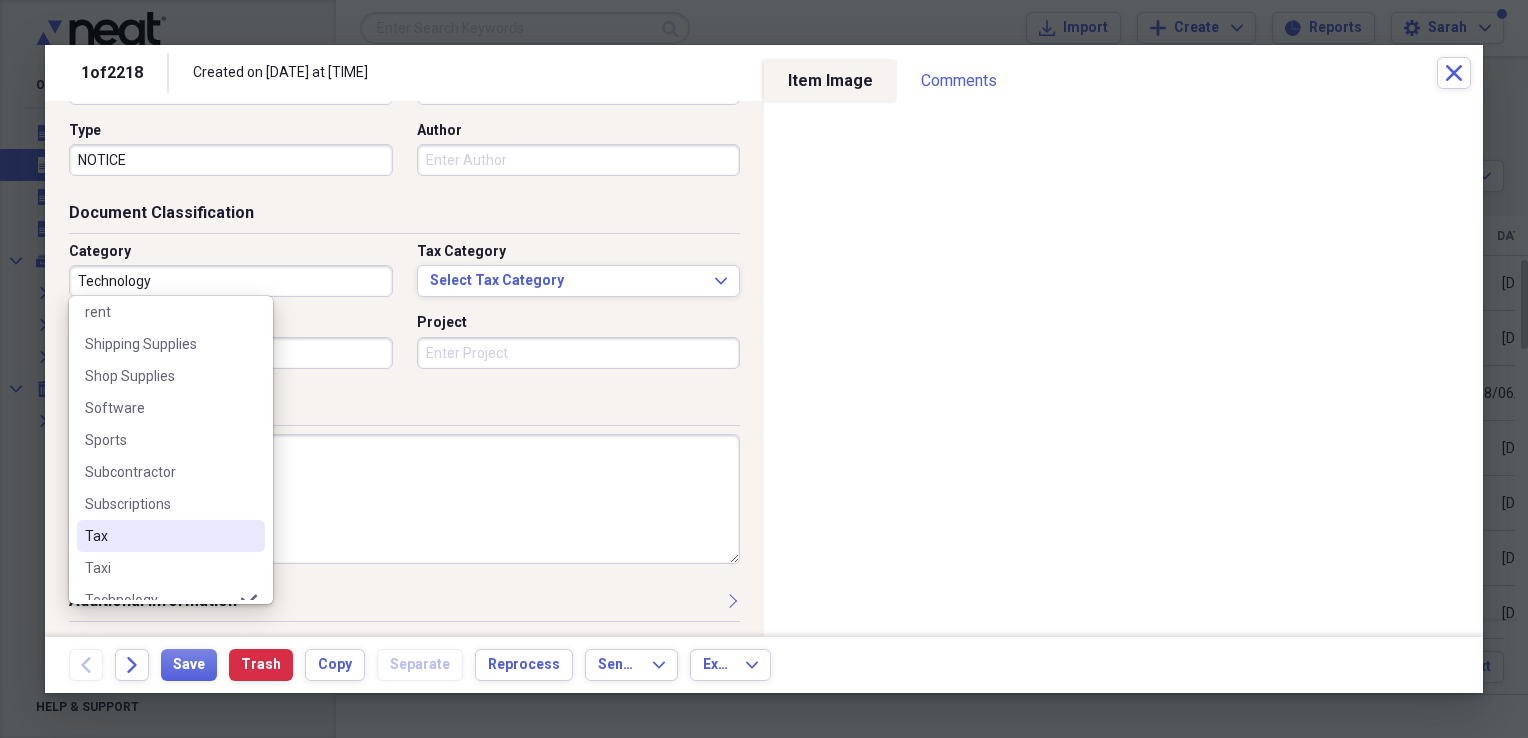 click on "Tax" at bounding box center (159, 536) 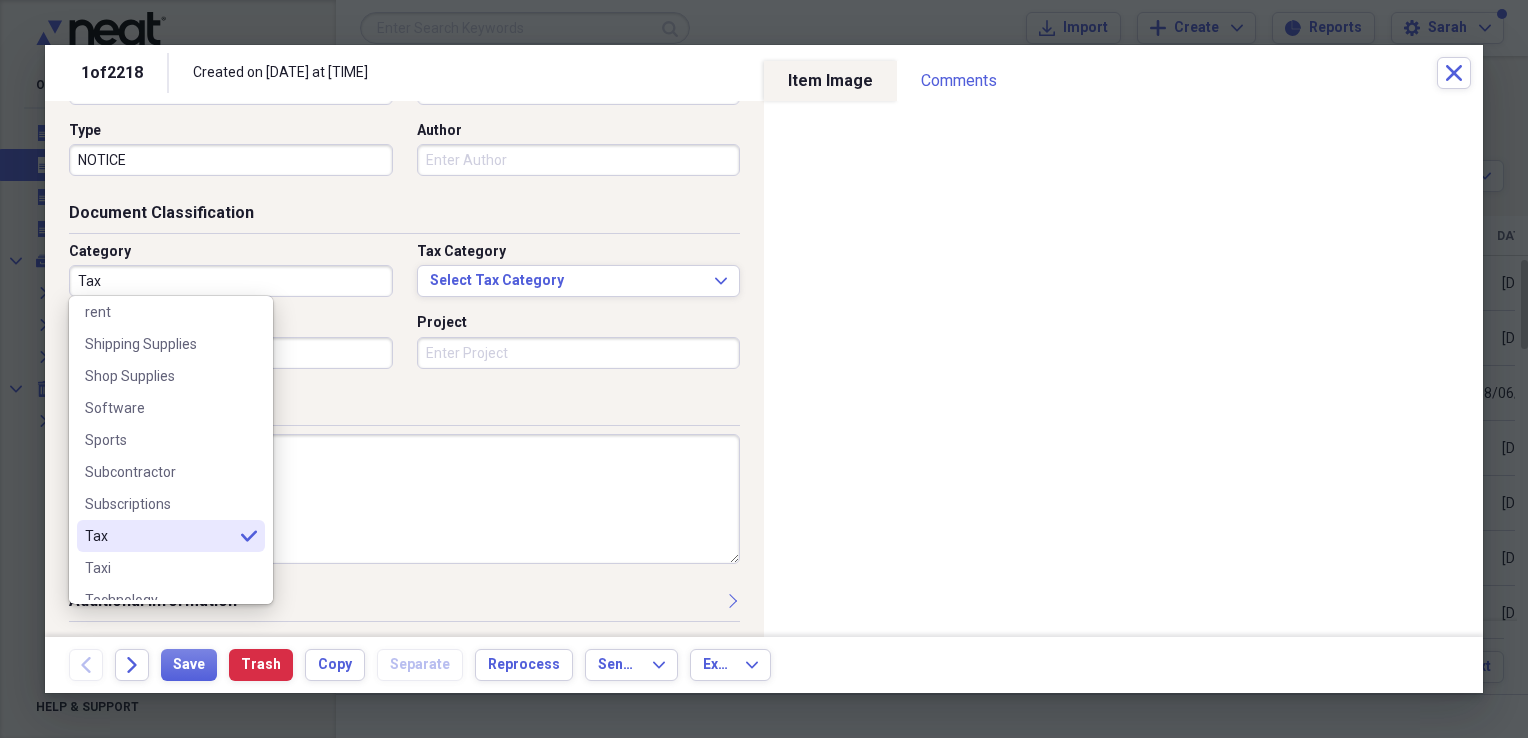 type on "Tax" 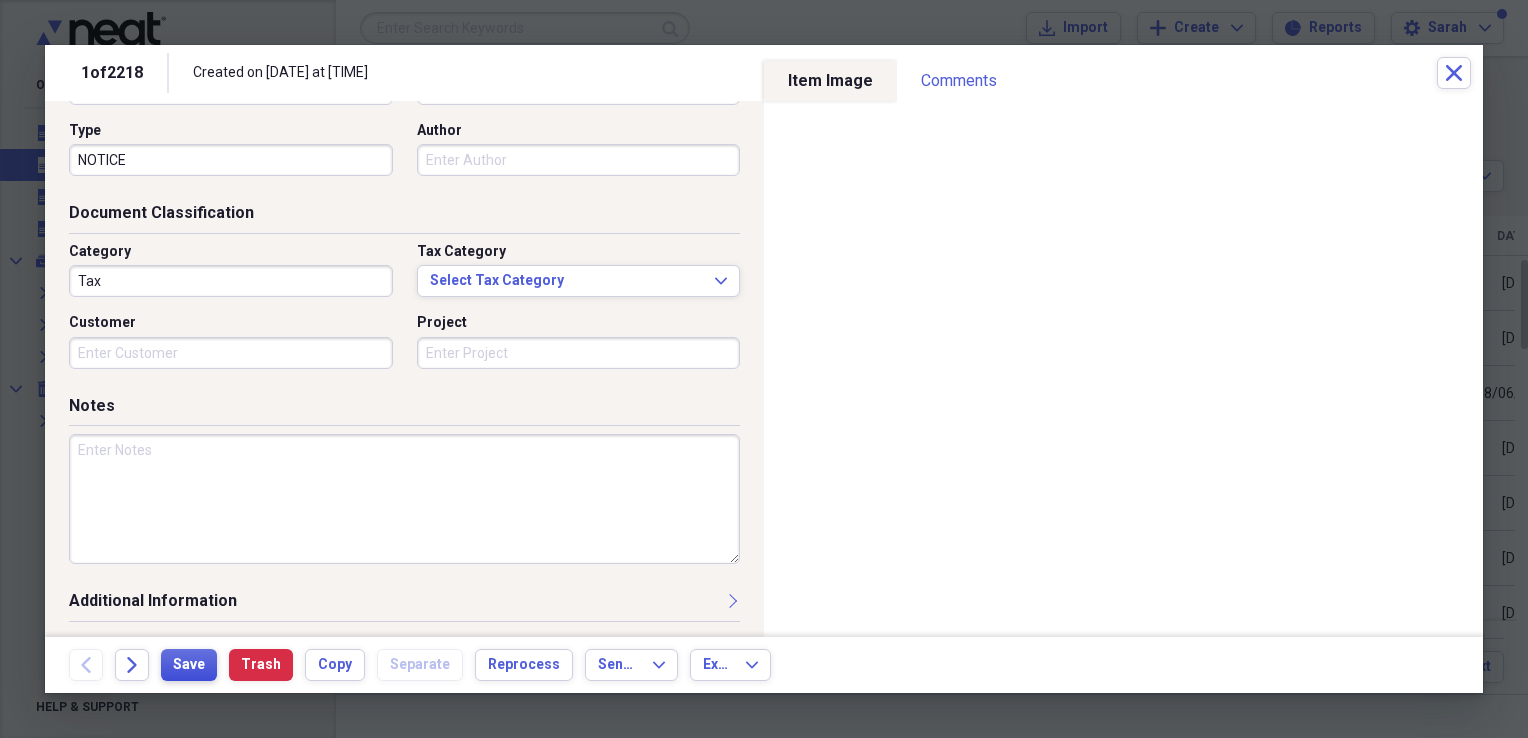click on "Save" at bounding box center (189, 665) 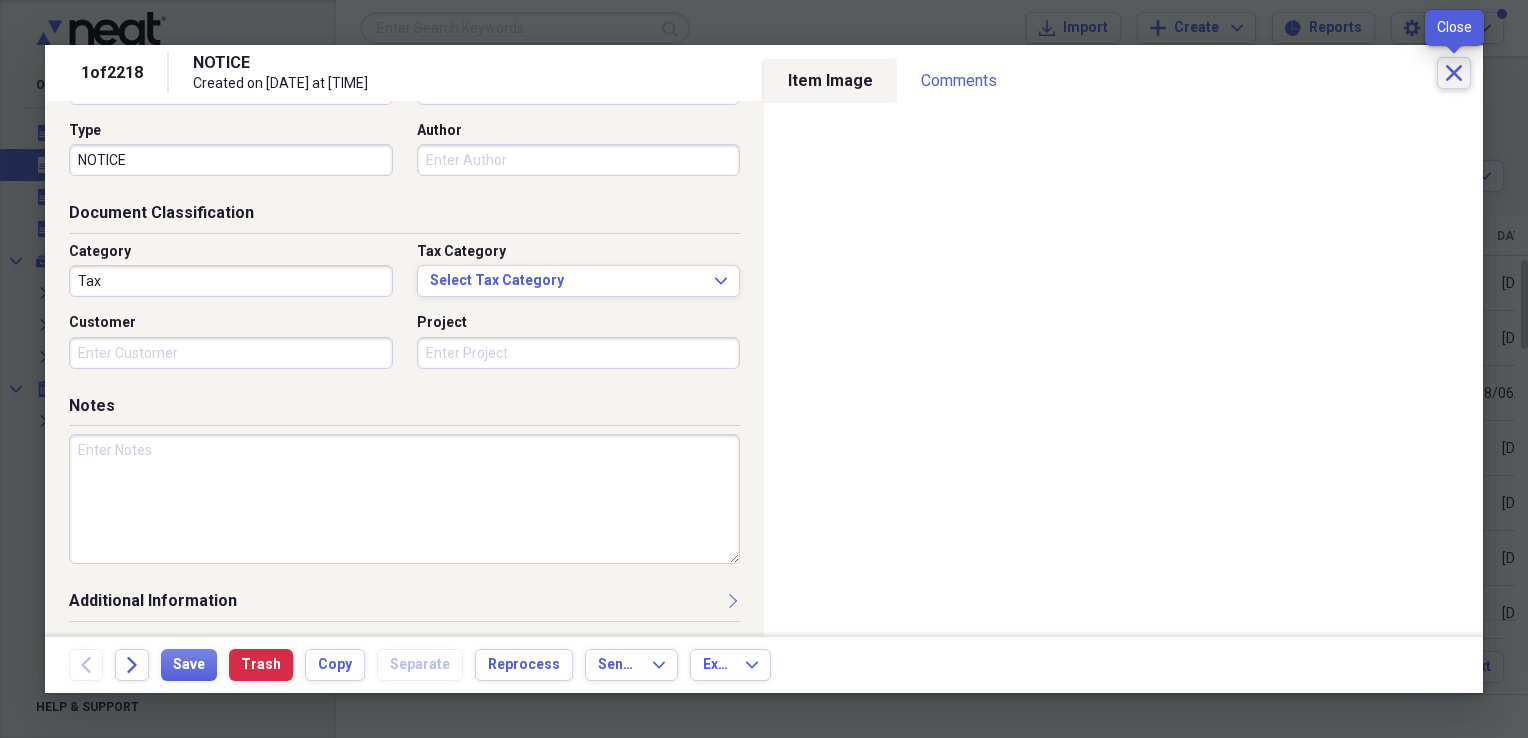 click on "Close" at bounding box center (1454, 73) 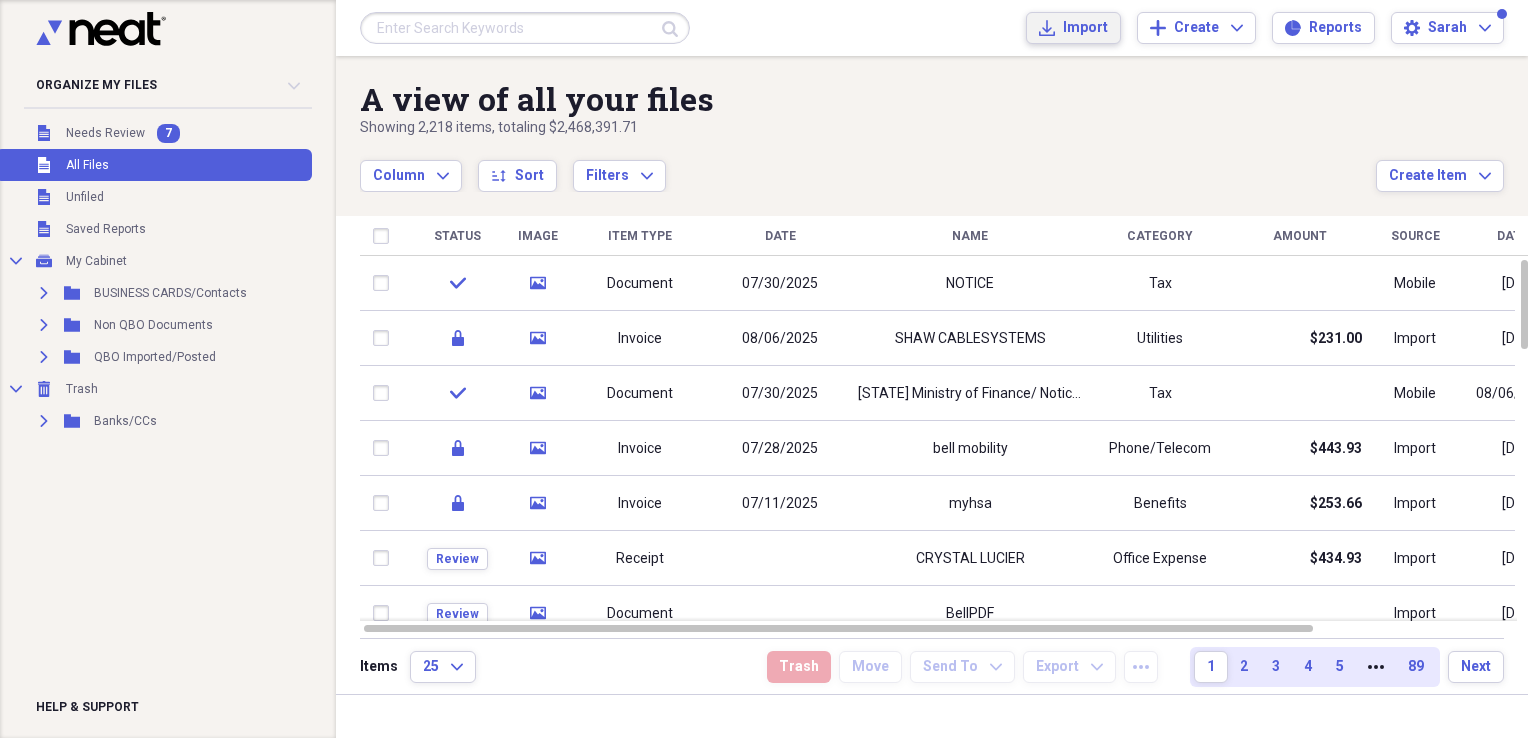 click on "Import" at bounding box center [1085, 28] 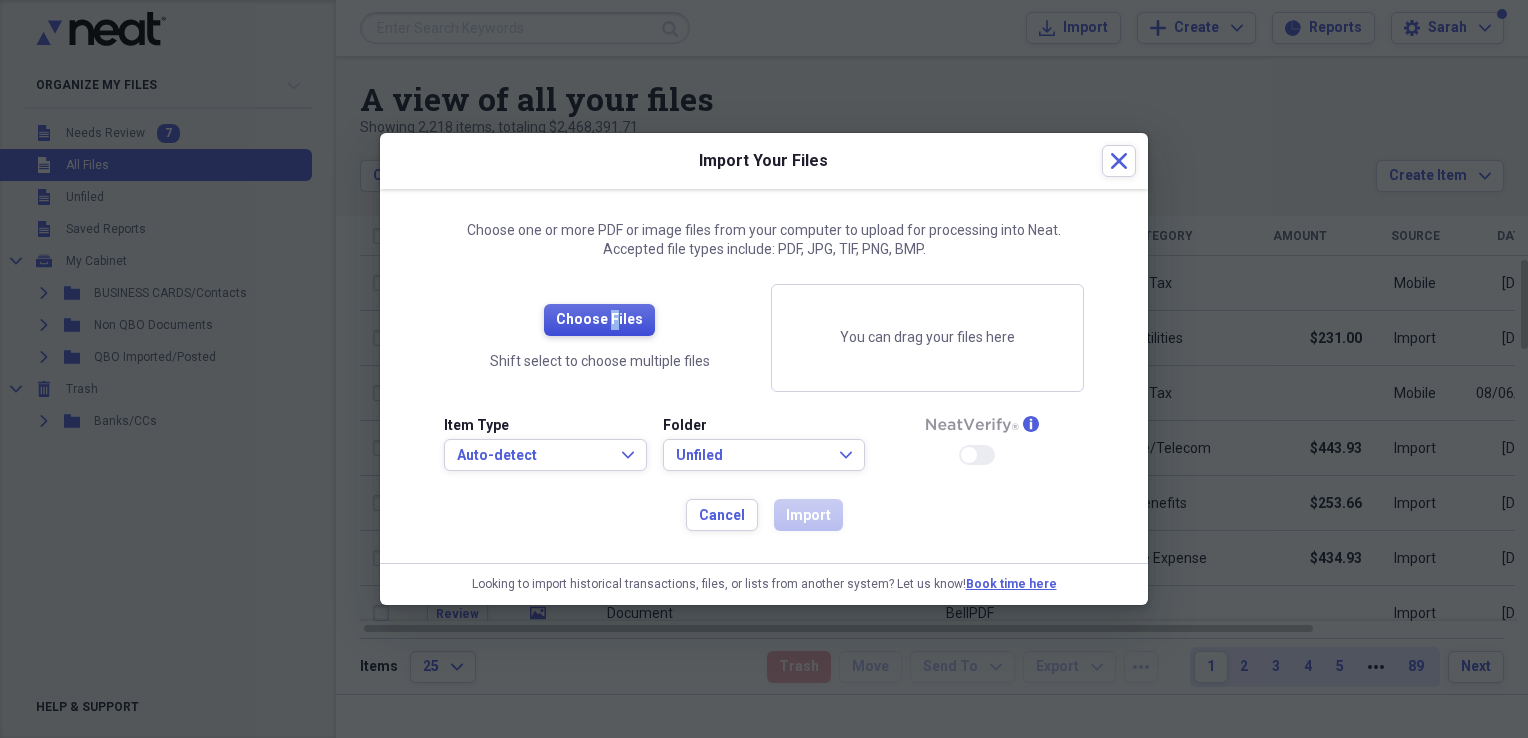 click on "Choose Files" at bounding box center [599, 320] 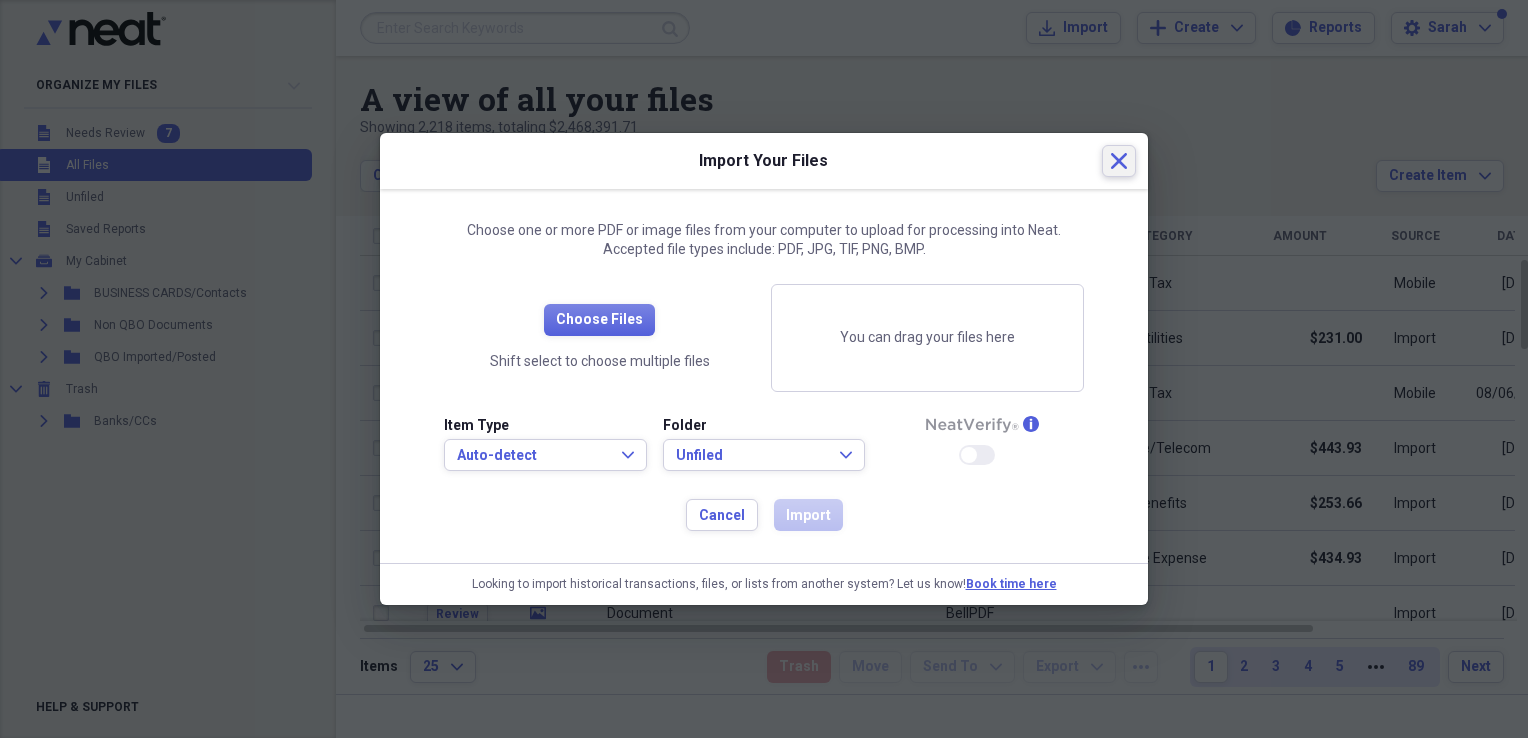 click 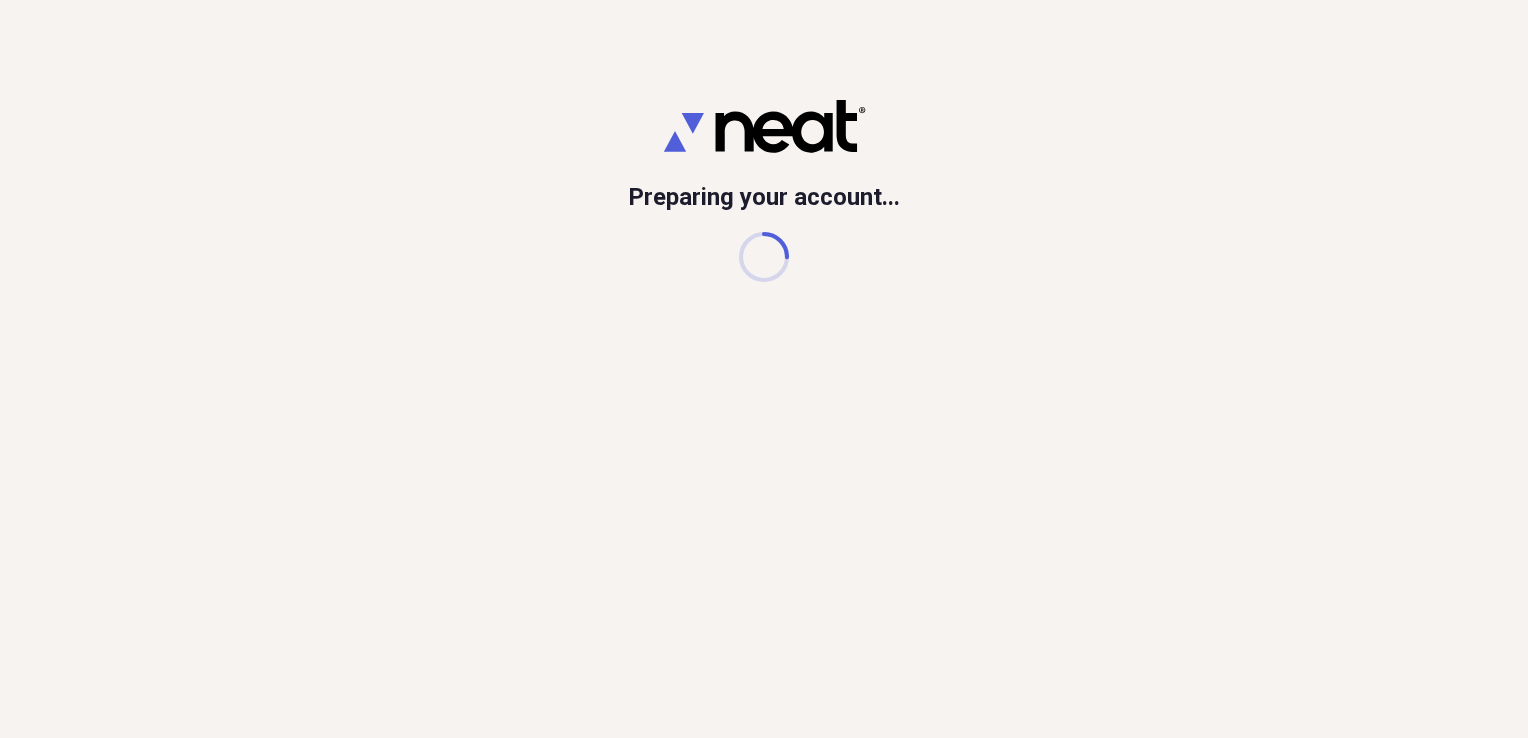 scroll, scrollTop: 0, scrollLeft: 0, axis: both 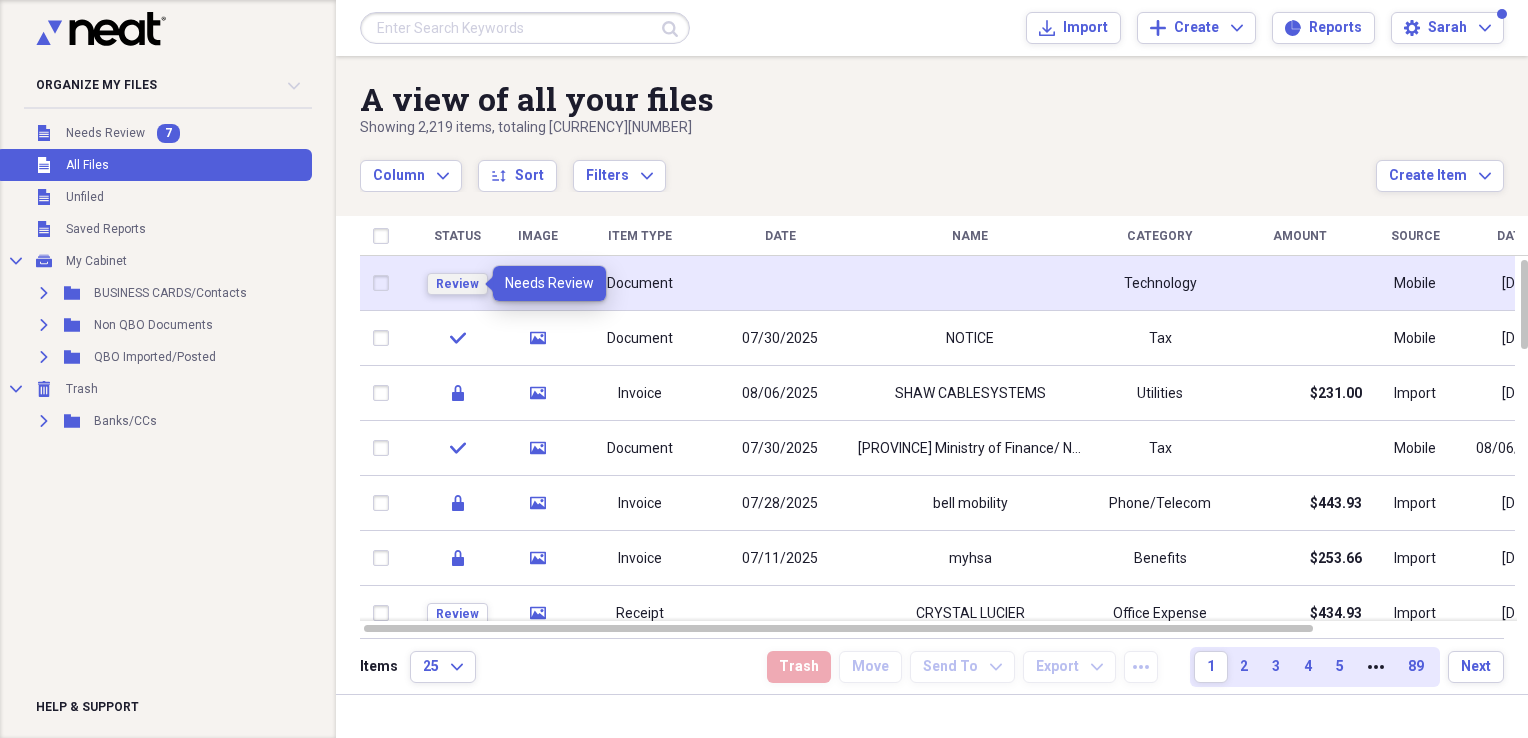 click on "Review" at bounding box center [457, 284] 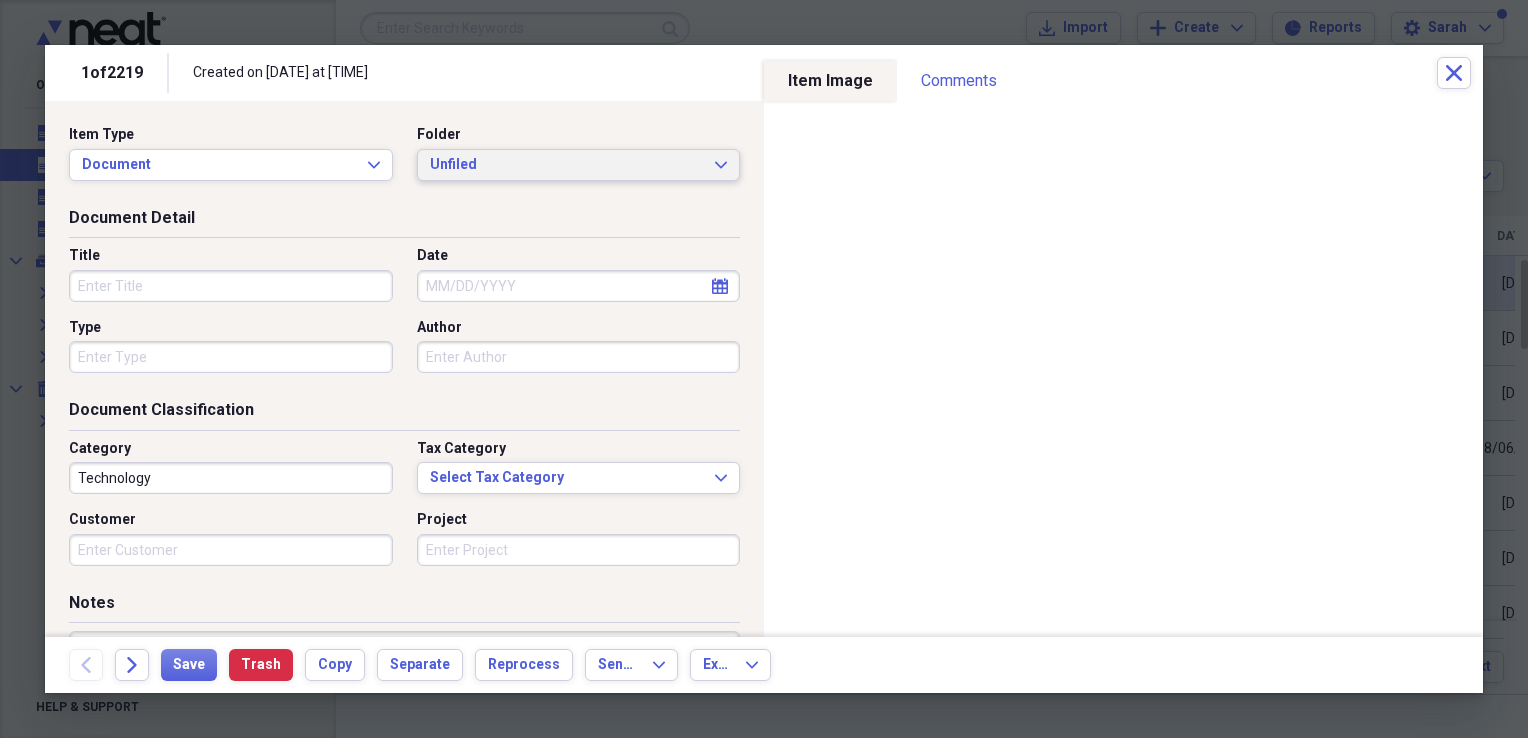 click on "Unfiled Expand" at bounding box center [579, 165] 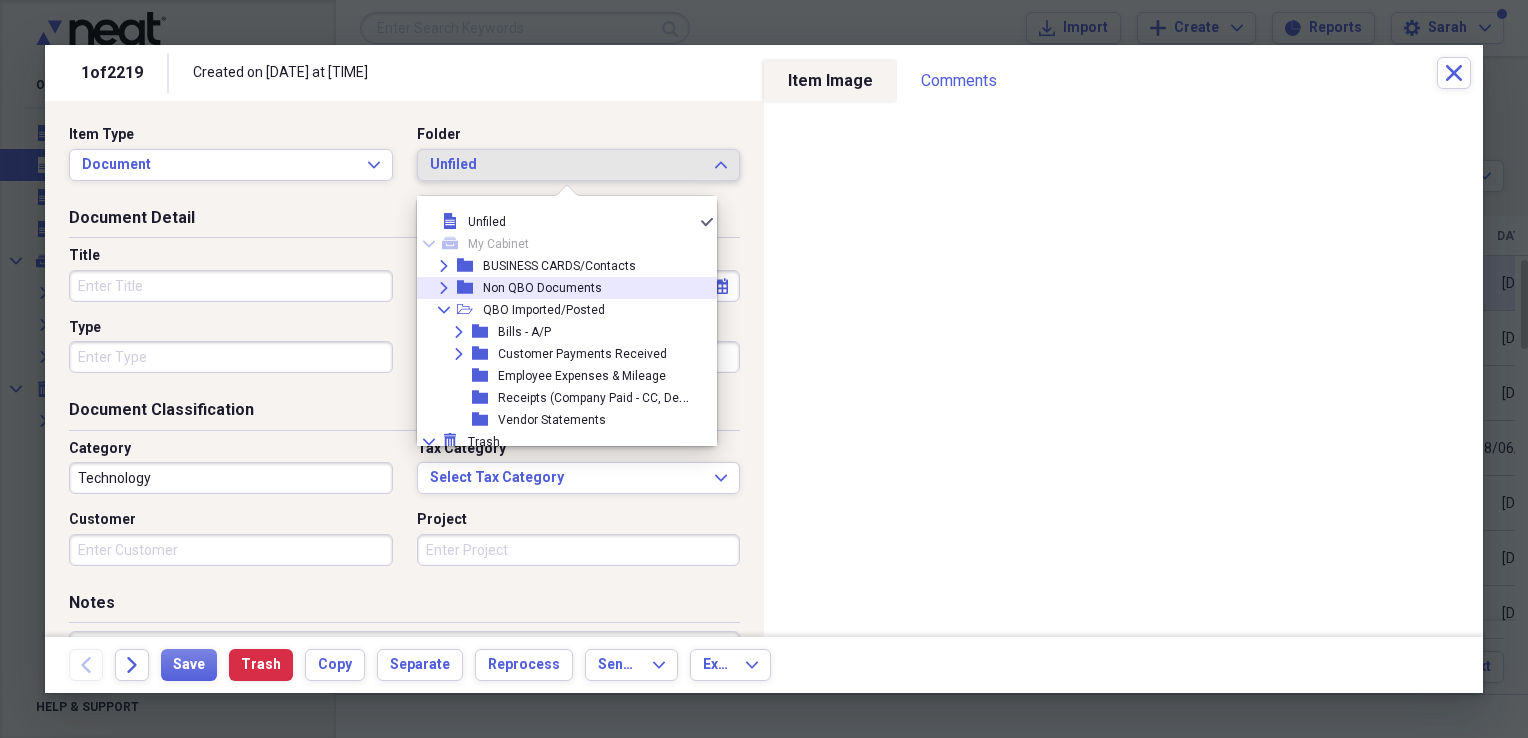 click on "Expand" 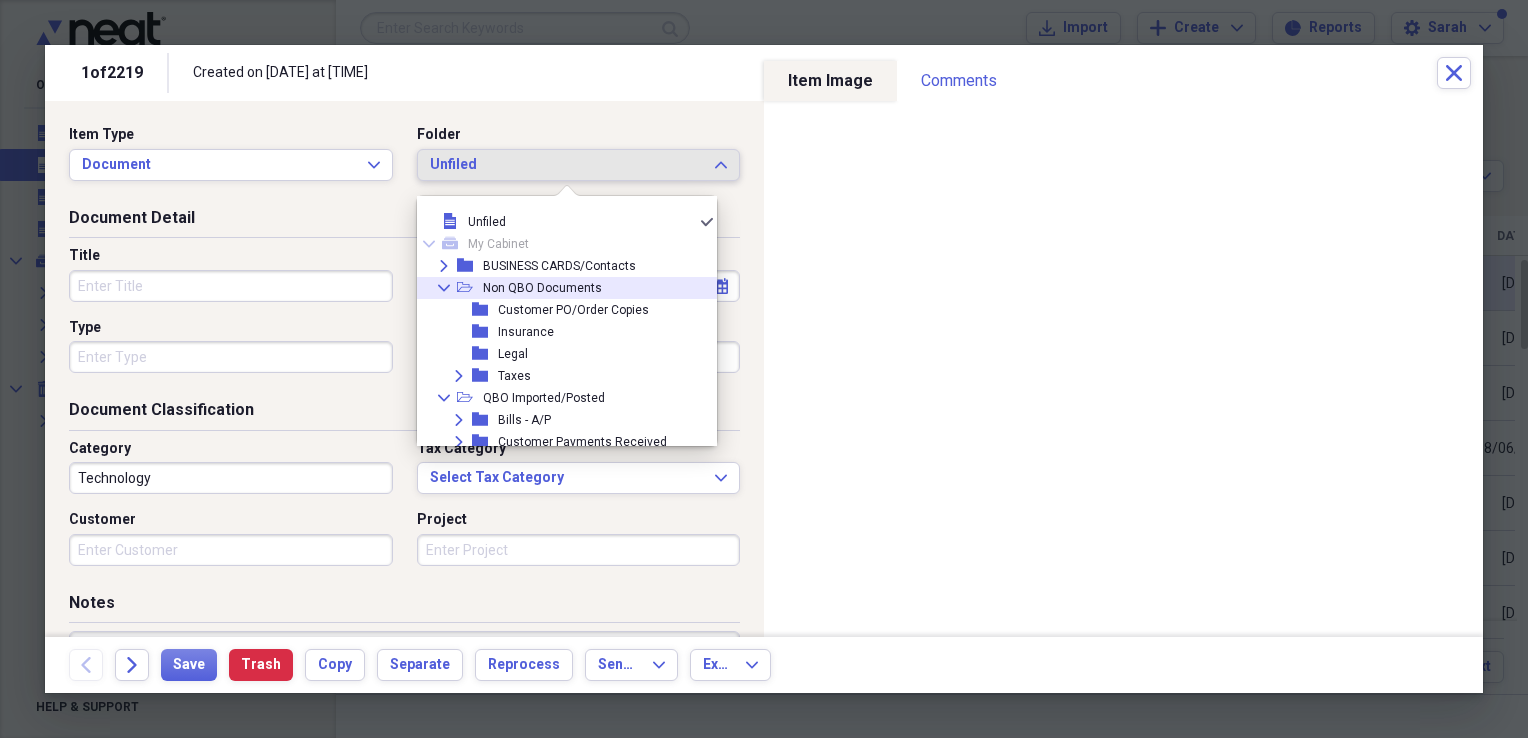 click on "open-folder" 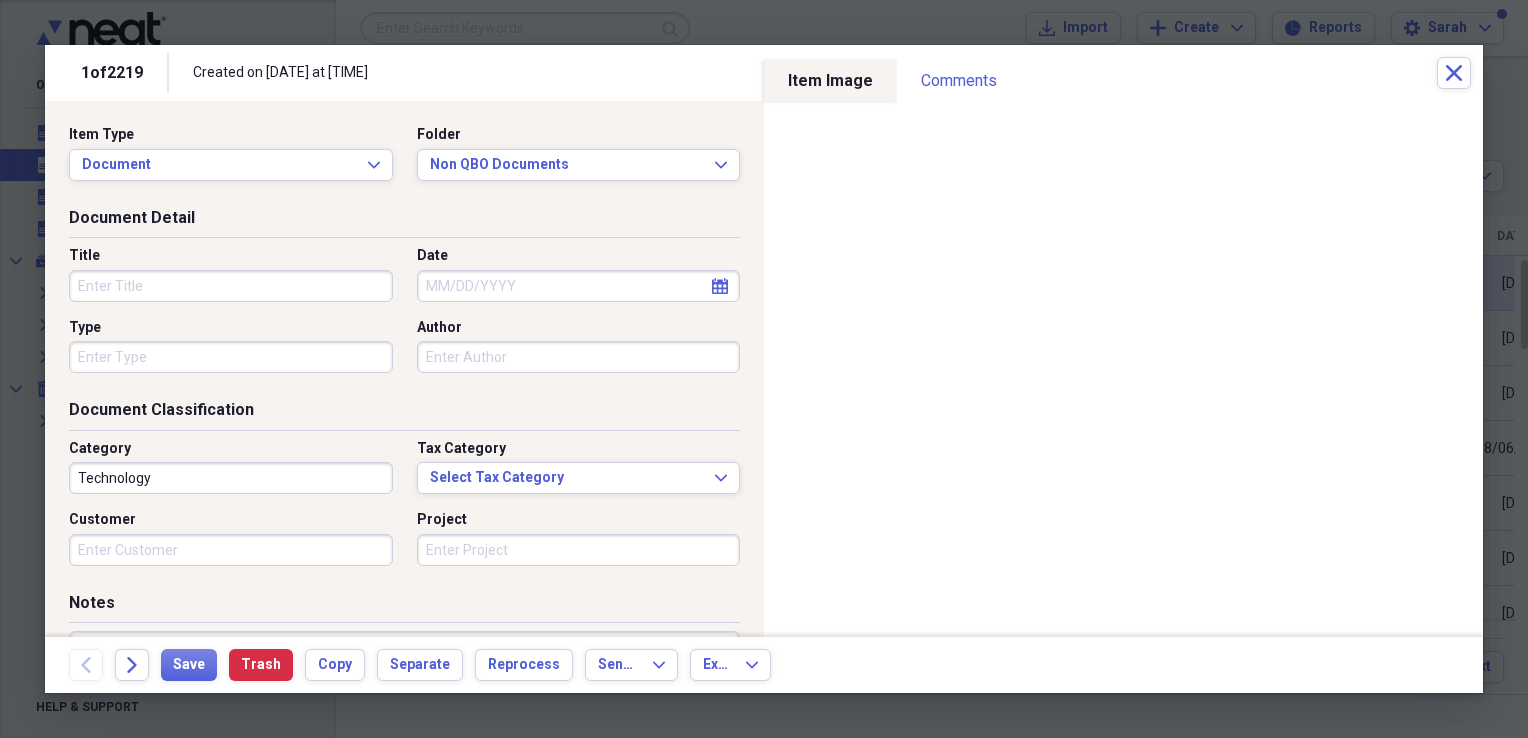 click on "Title" at bounding box center [231, 286] 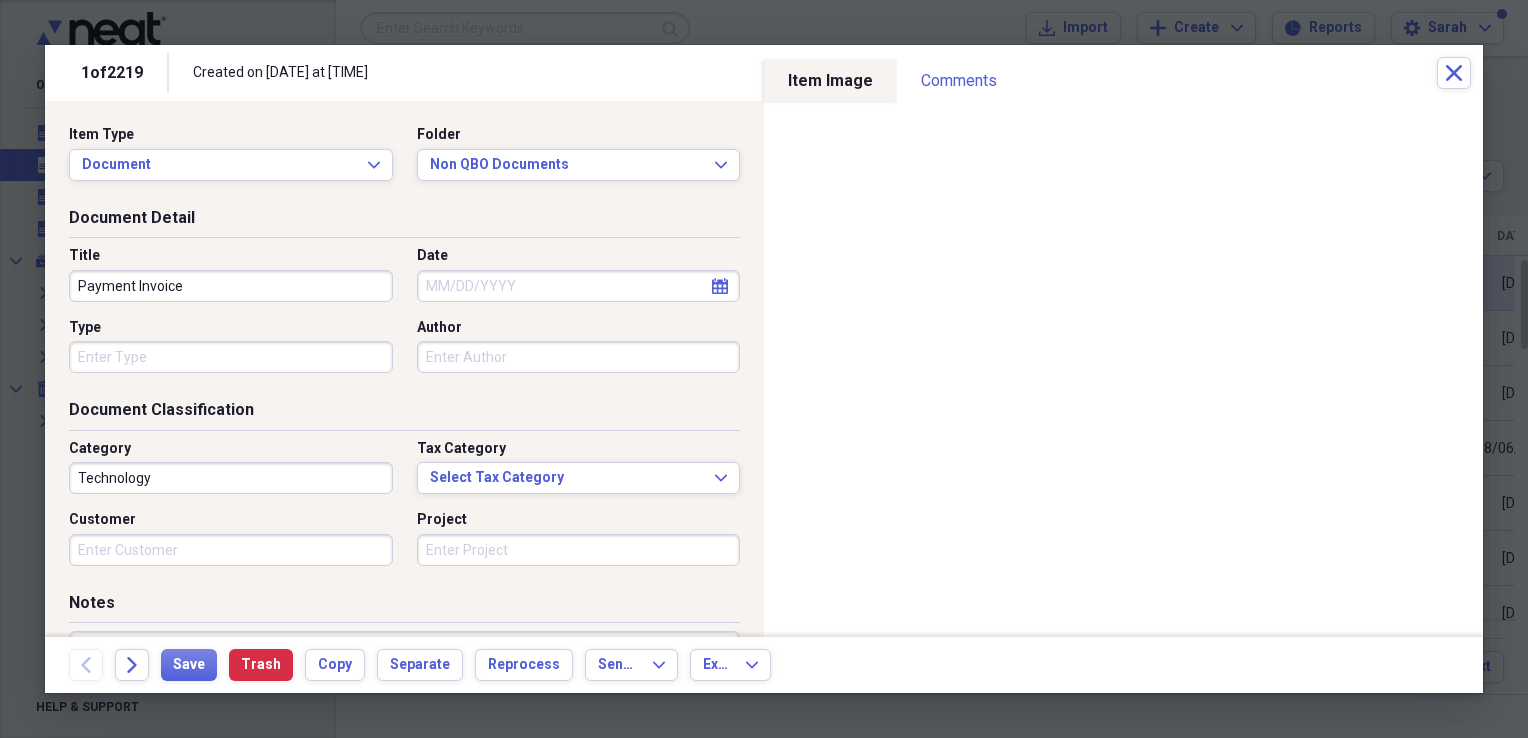 type on "Payment Invoice" 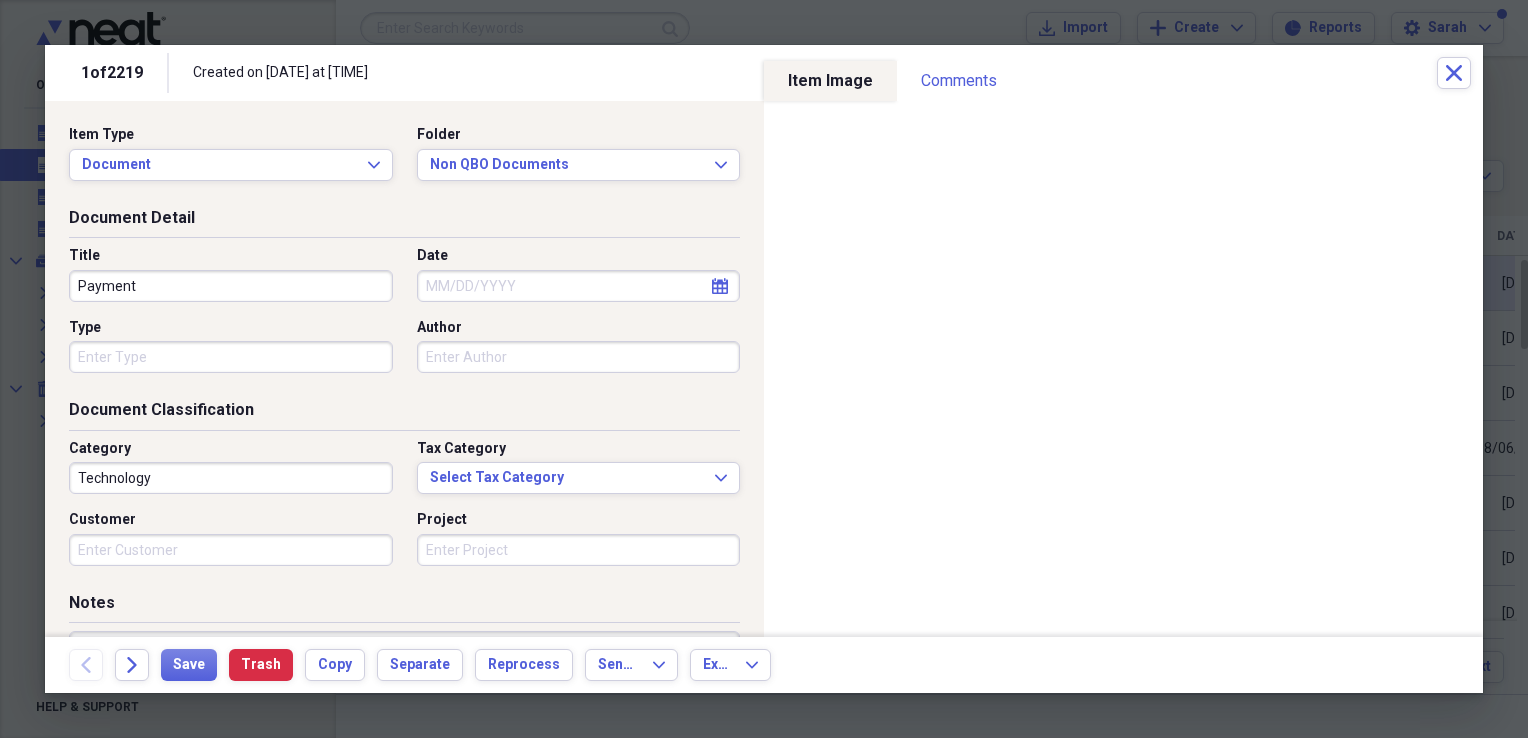 type on "Payment" 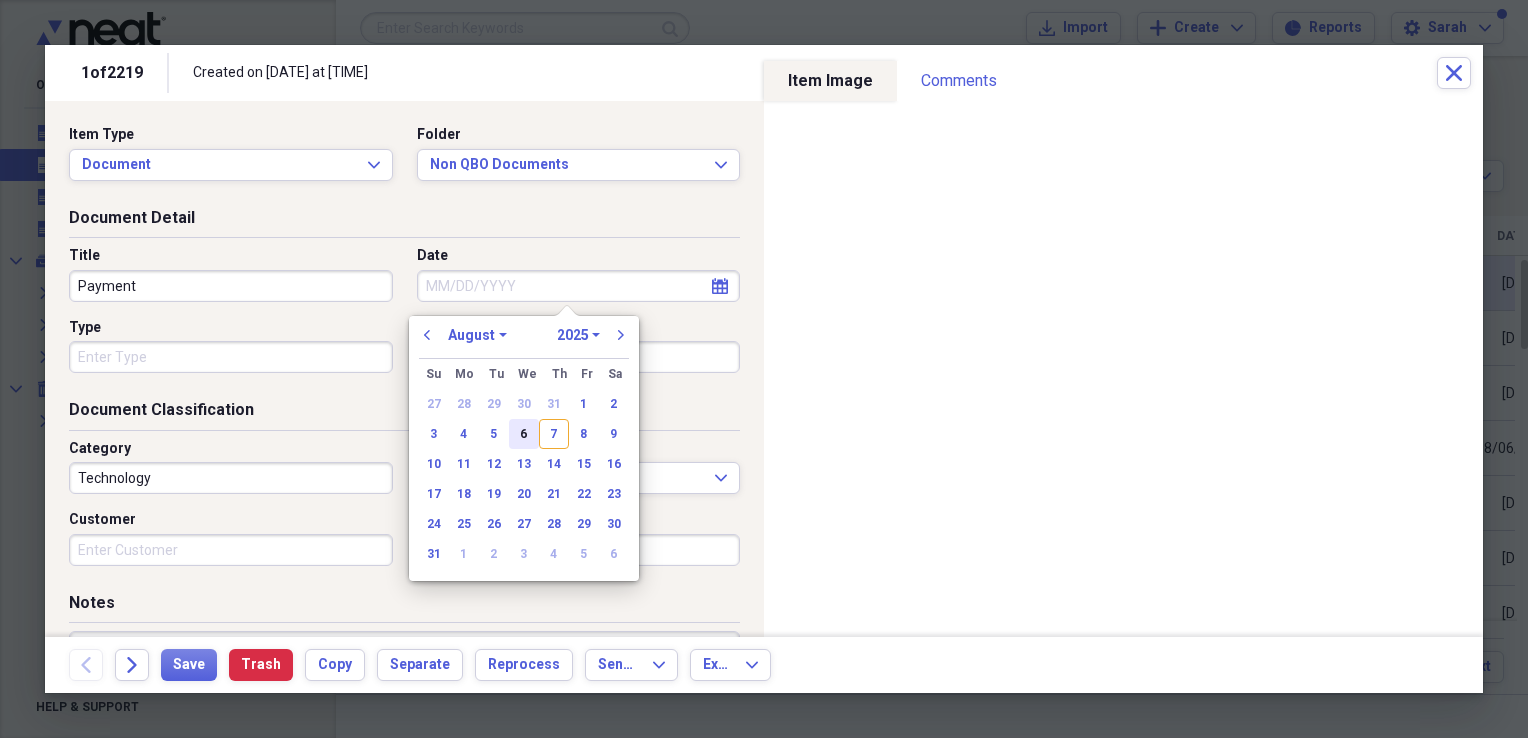 click on "6" at bounding box center [524, 434] 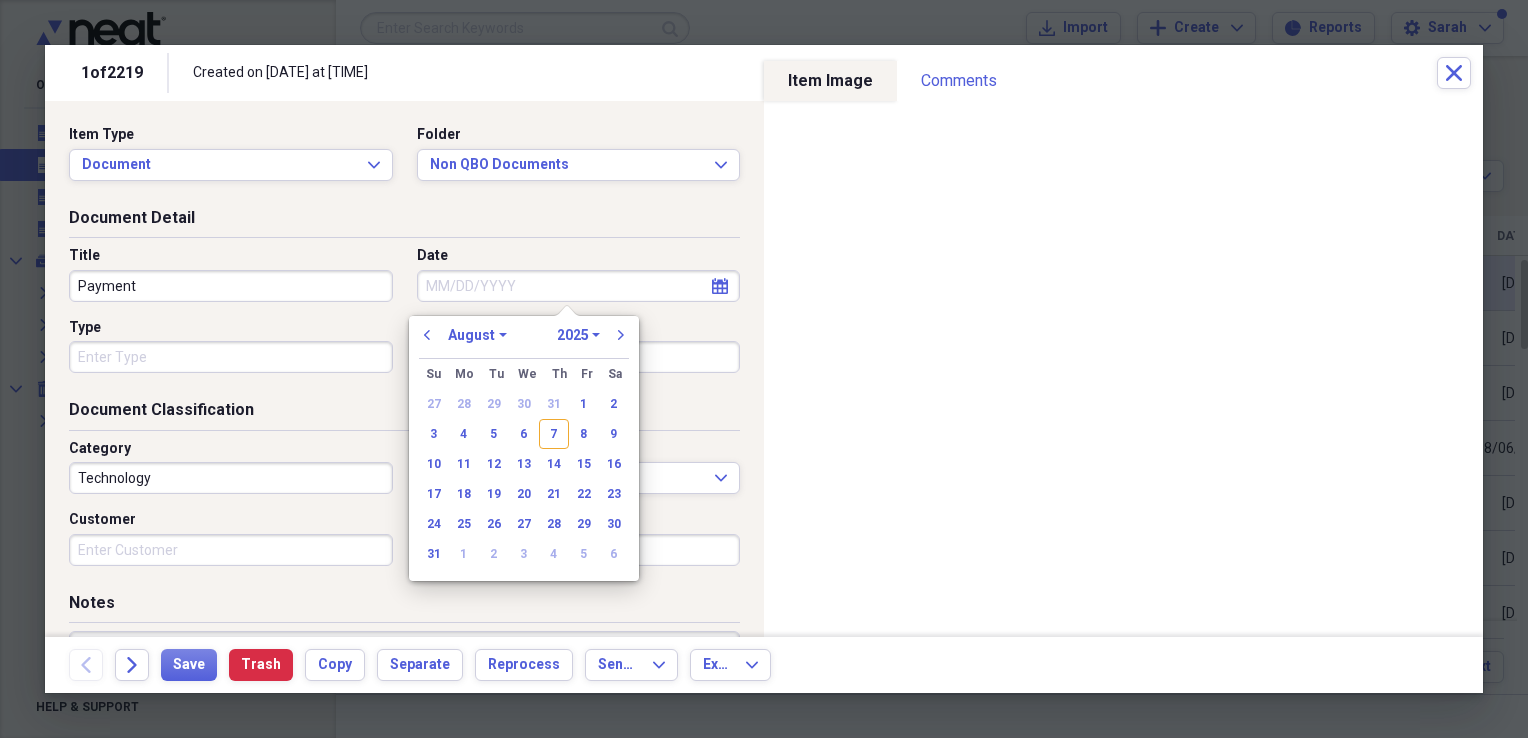 type on "08/06/2025" 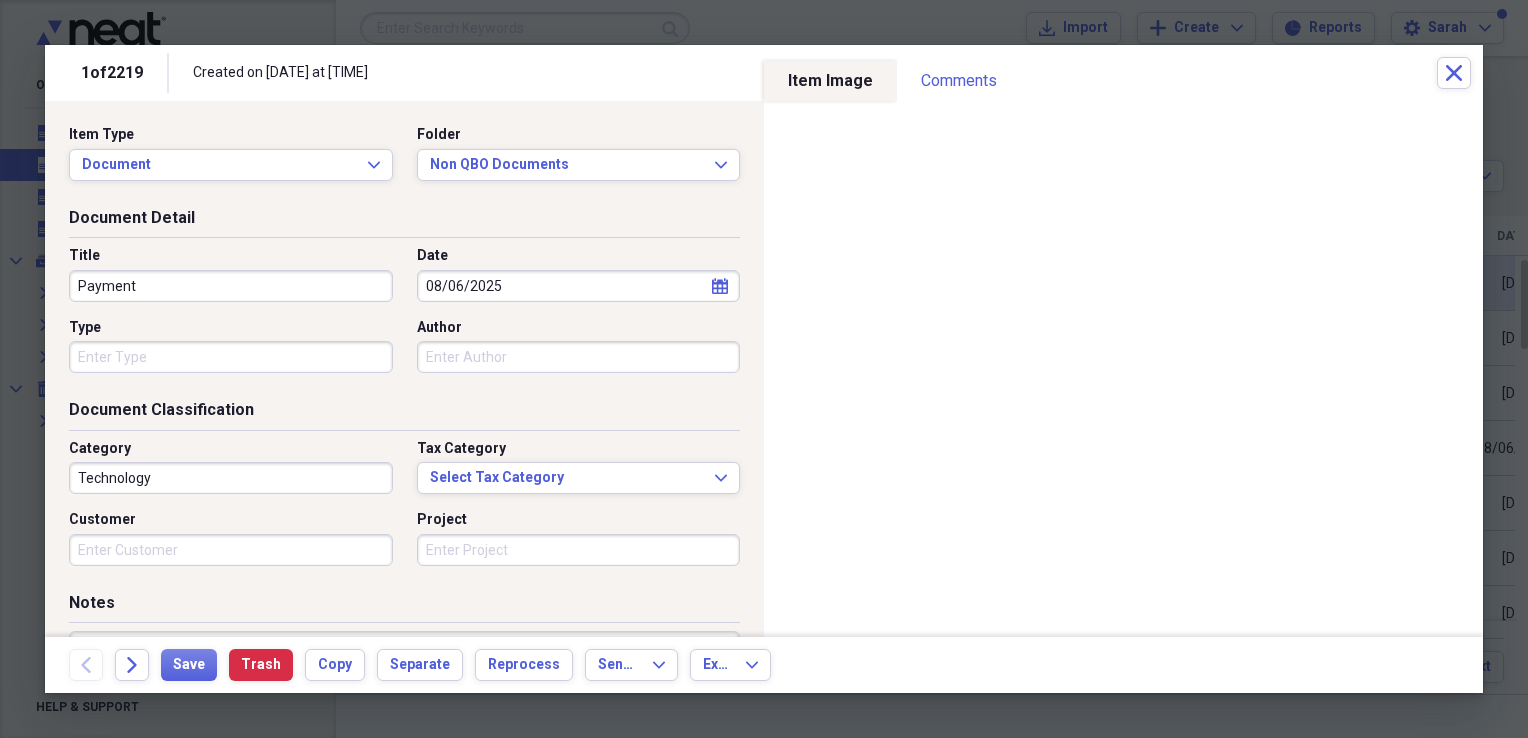 click on "Type" at bounding box center [231, 357] 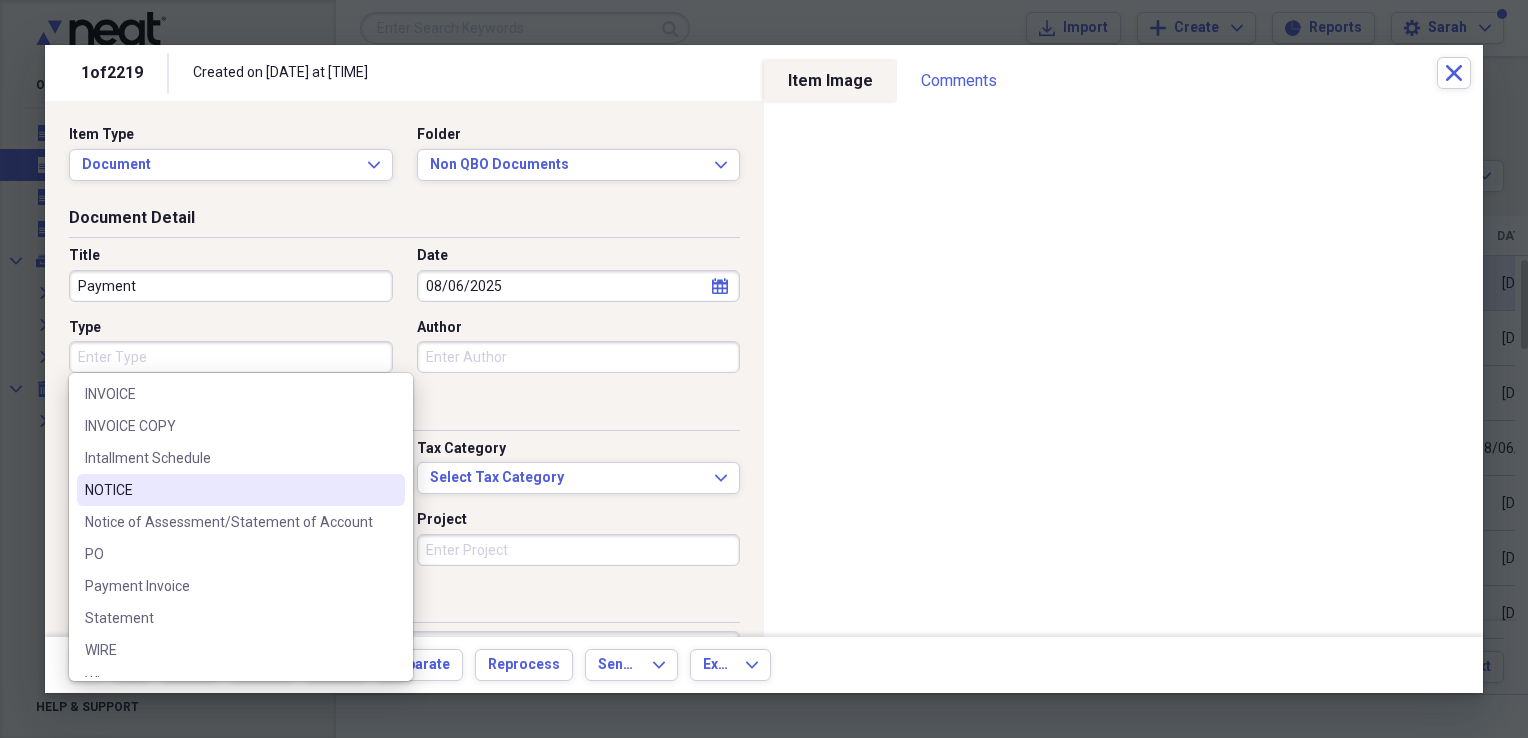 scroll, scrollTop: 124, scrollLeft: 0, axis: vertical 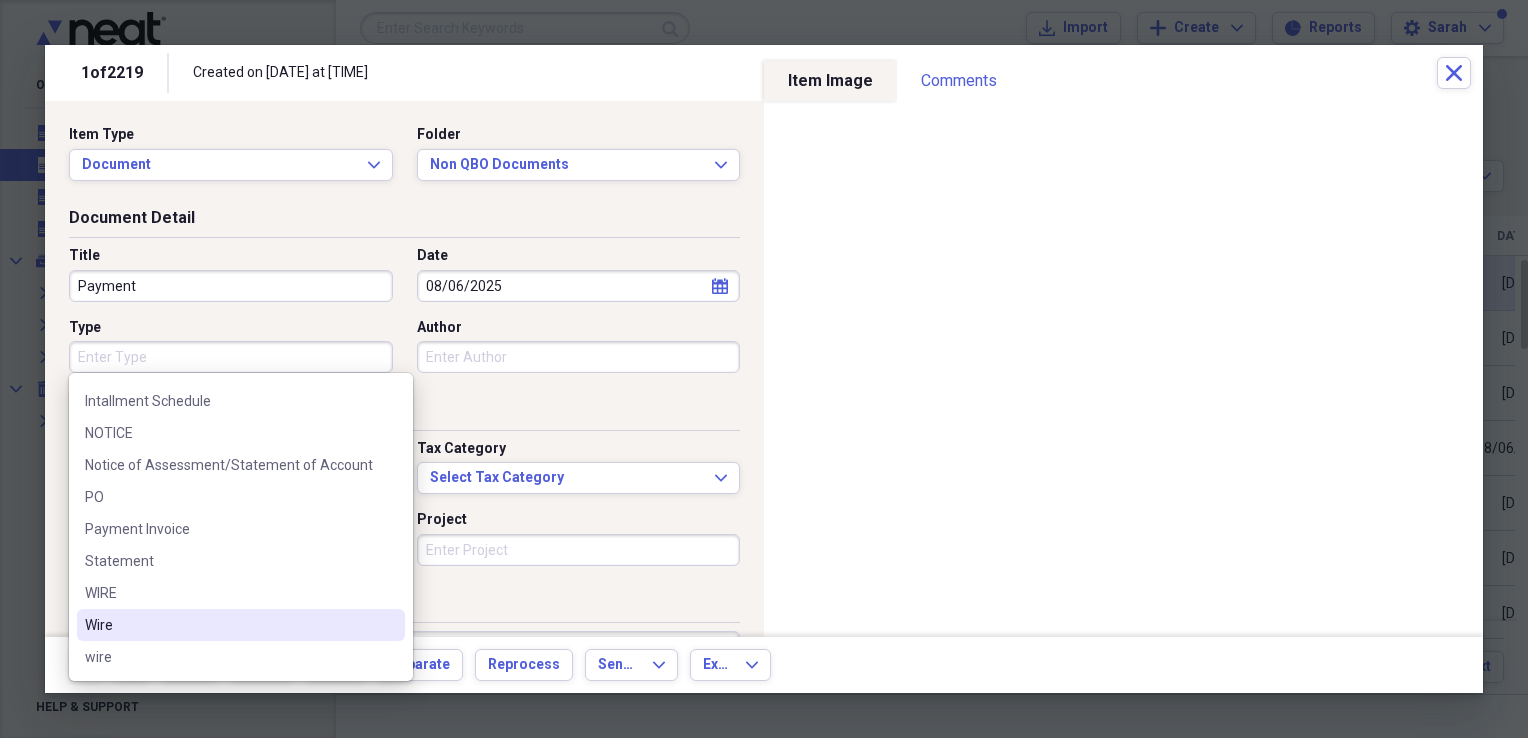 click on "Wire" at bounding box center (229, 625) 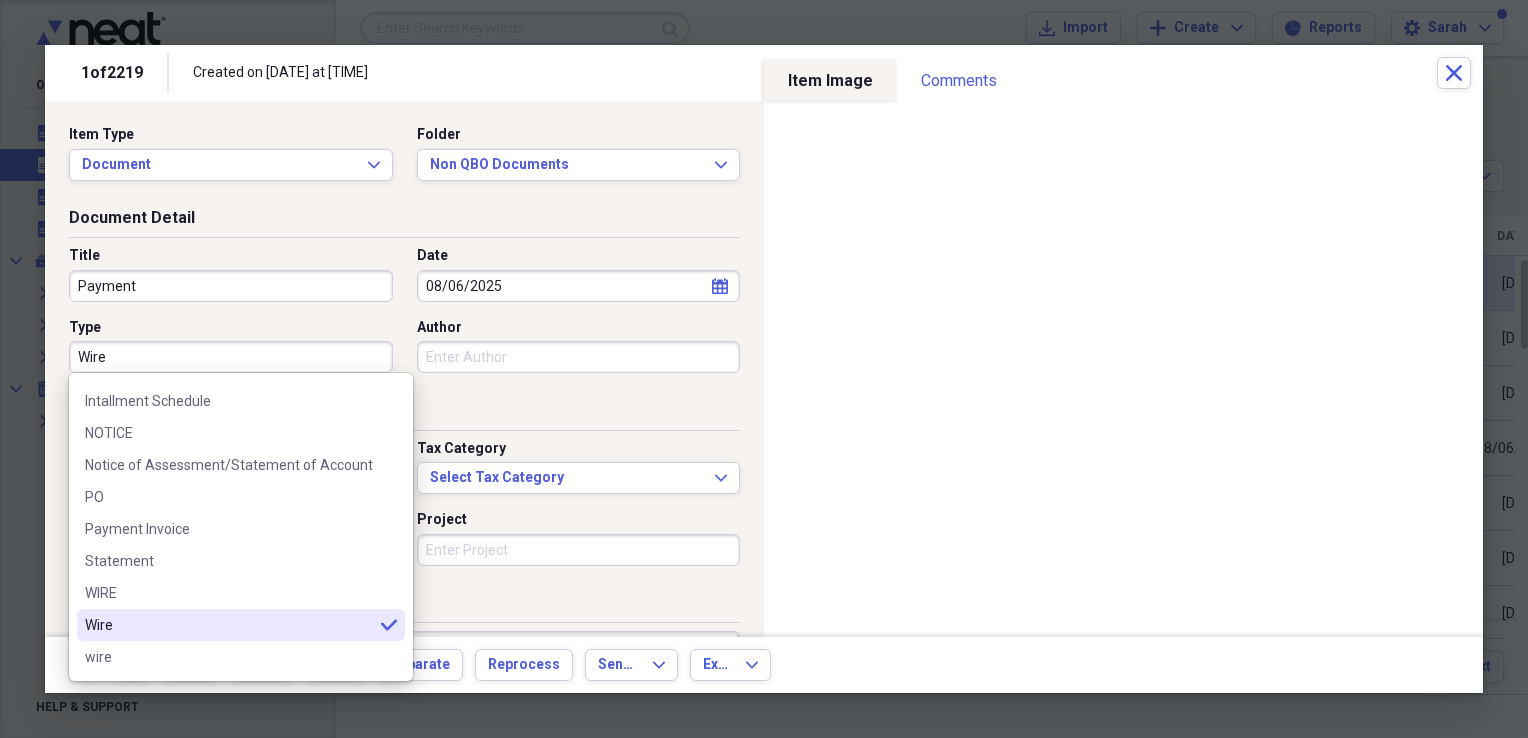 type on "Wire" 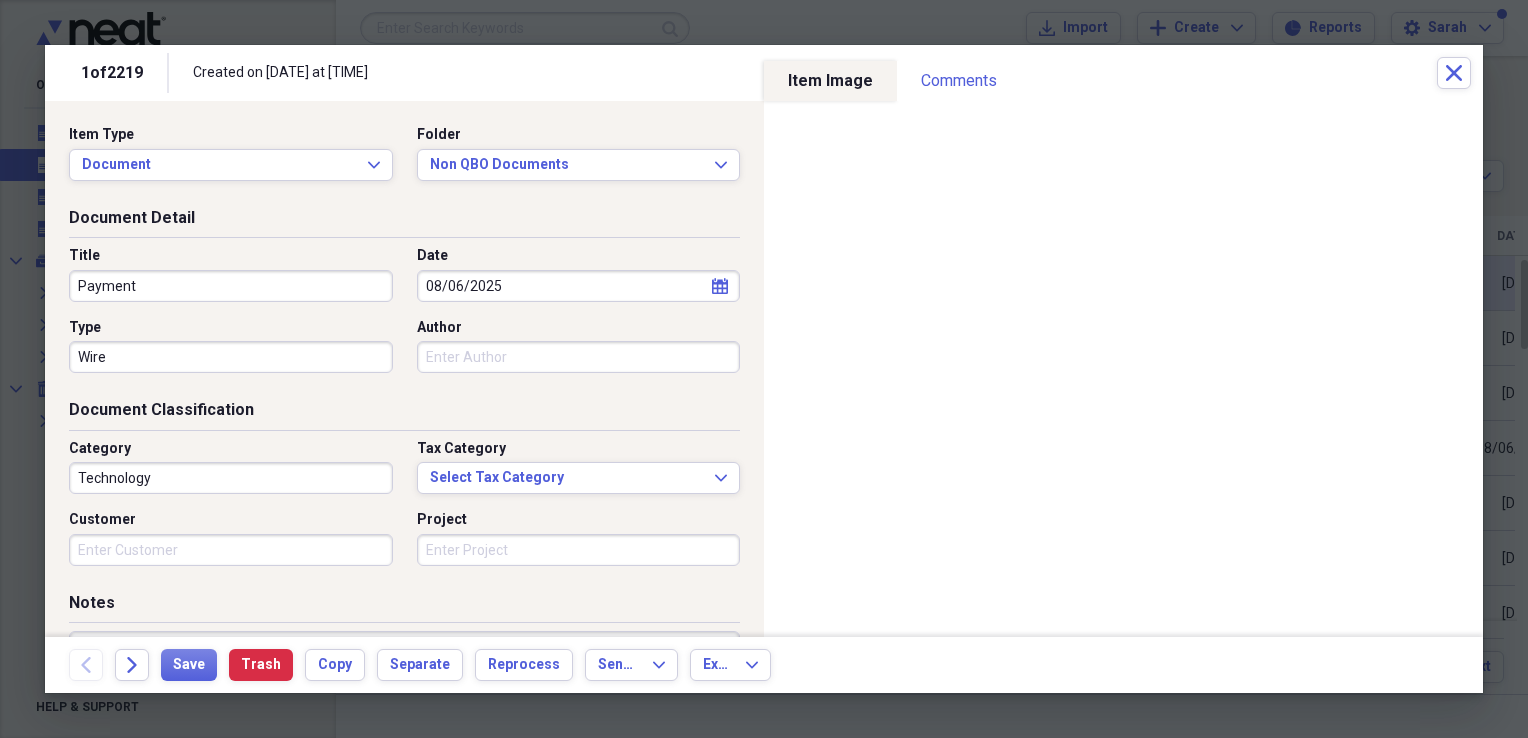 drag, startPoint x: 500, startPoint y: 353, endPoint x: 508, endPoint y: 363, distance: 12.806249 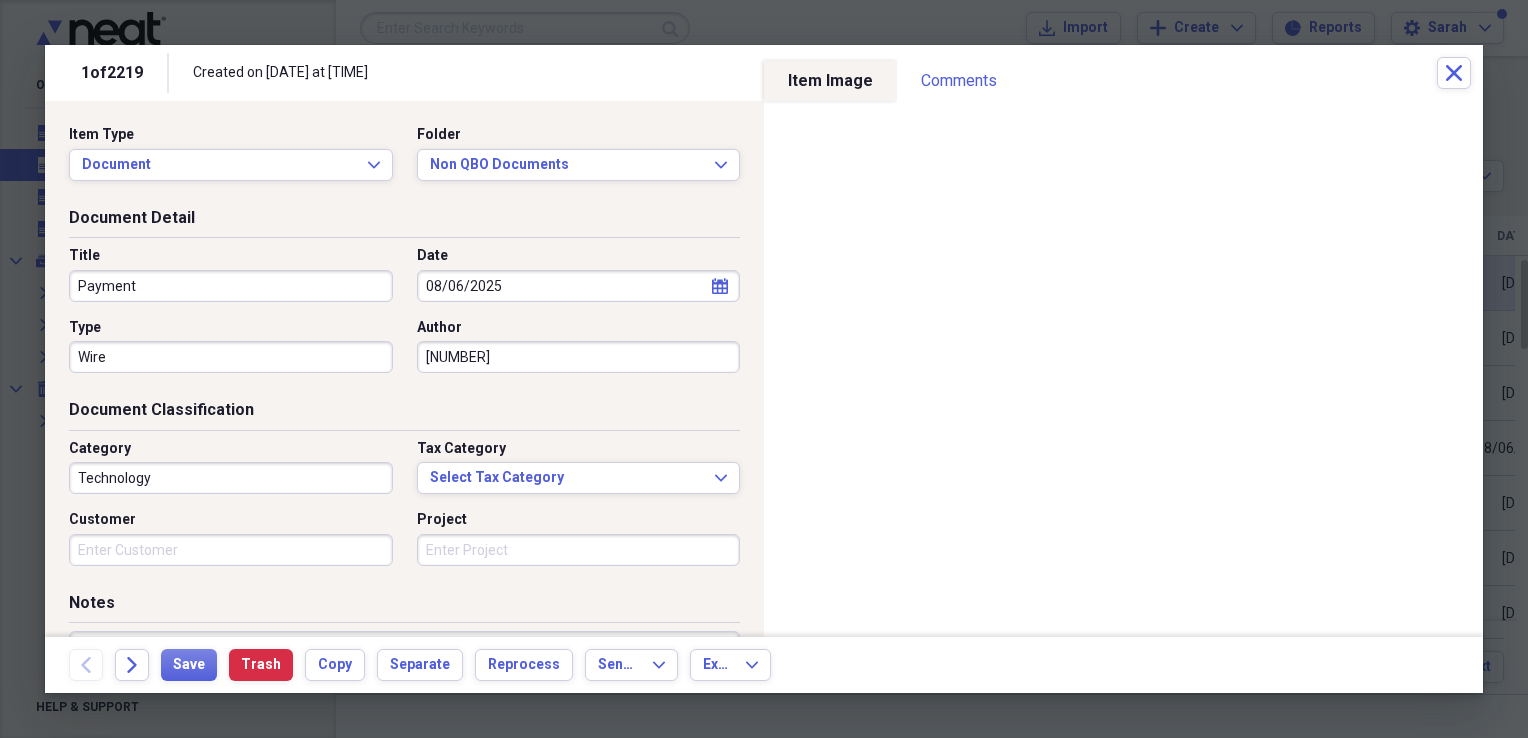 type on "15346.50USD" 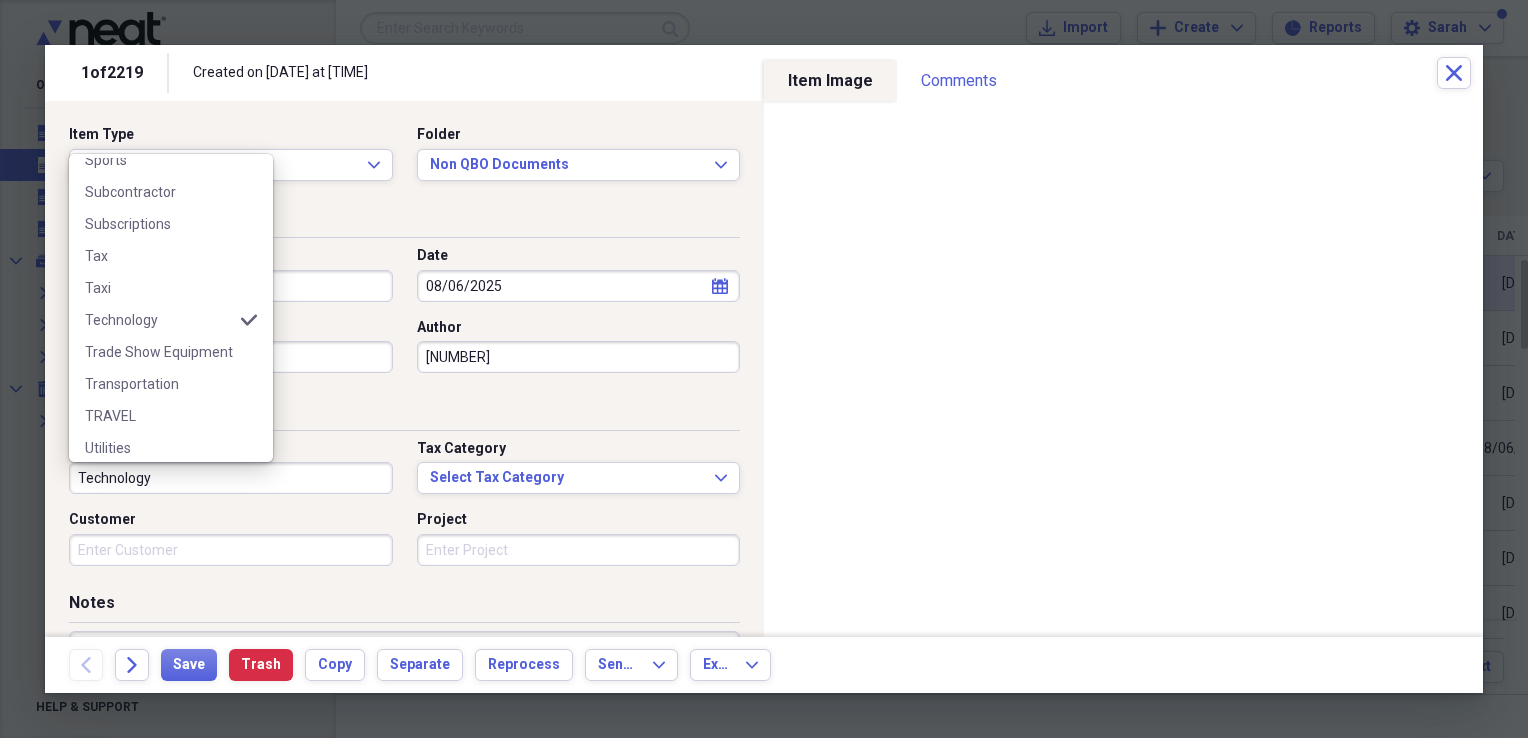 scroll, scrollTop: 1180, scrollLeft: 0, axis: vertical 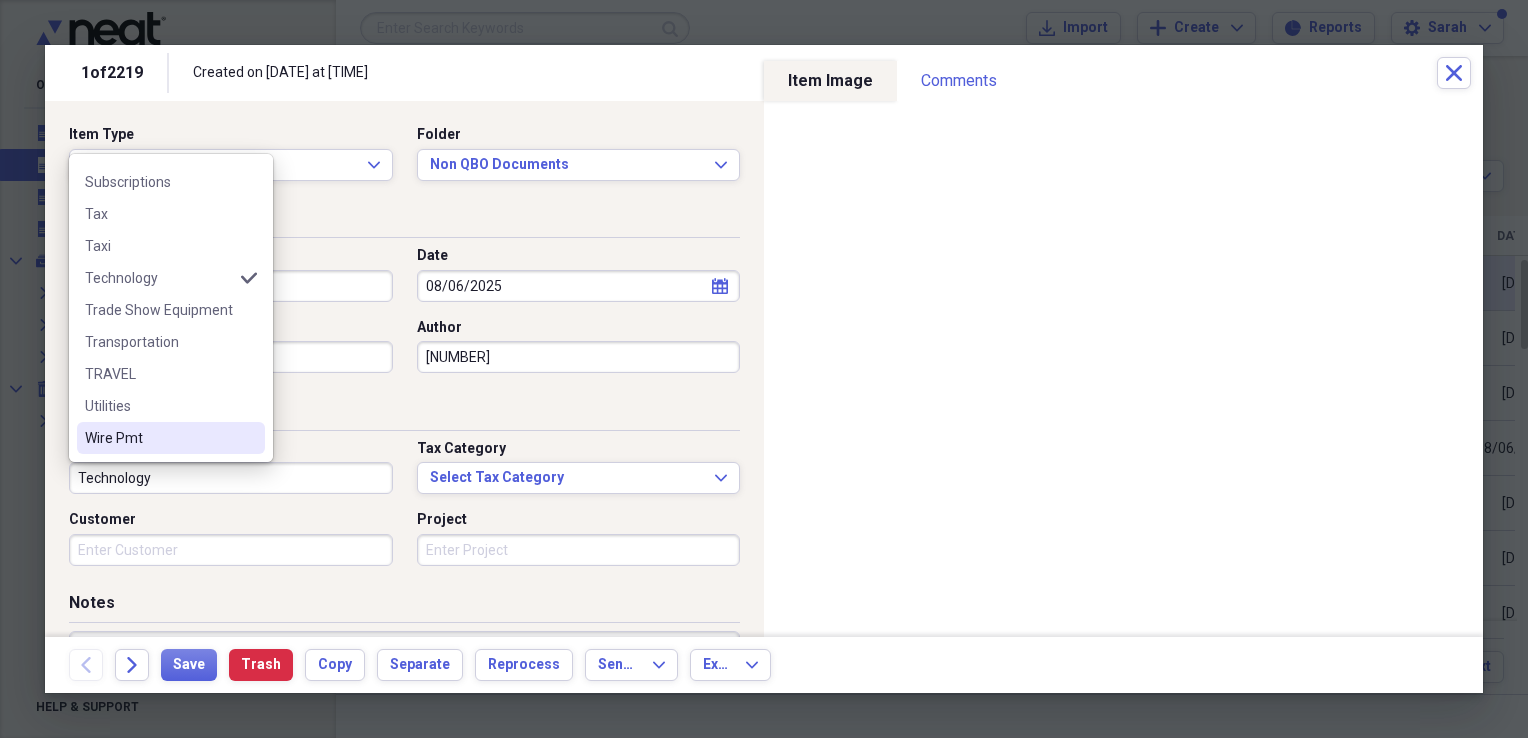 click on "Wire Pmt" at bounding box center (159, 438) 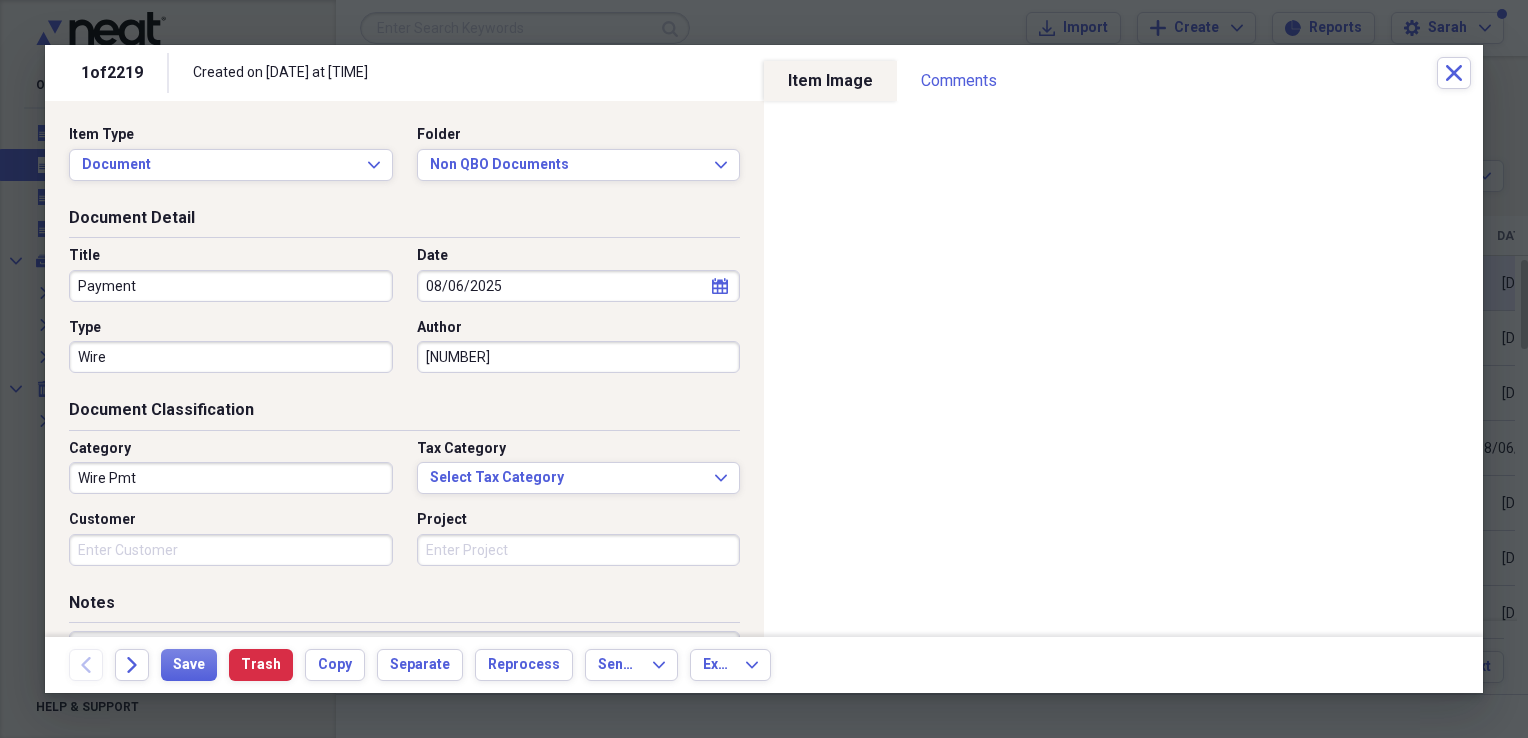 scroll, scrollTop: 197, scrollLeft: 0, axis: vertical 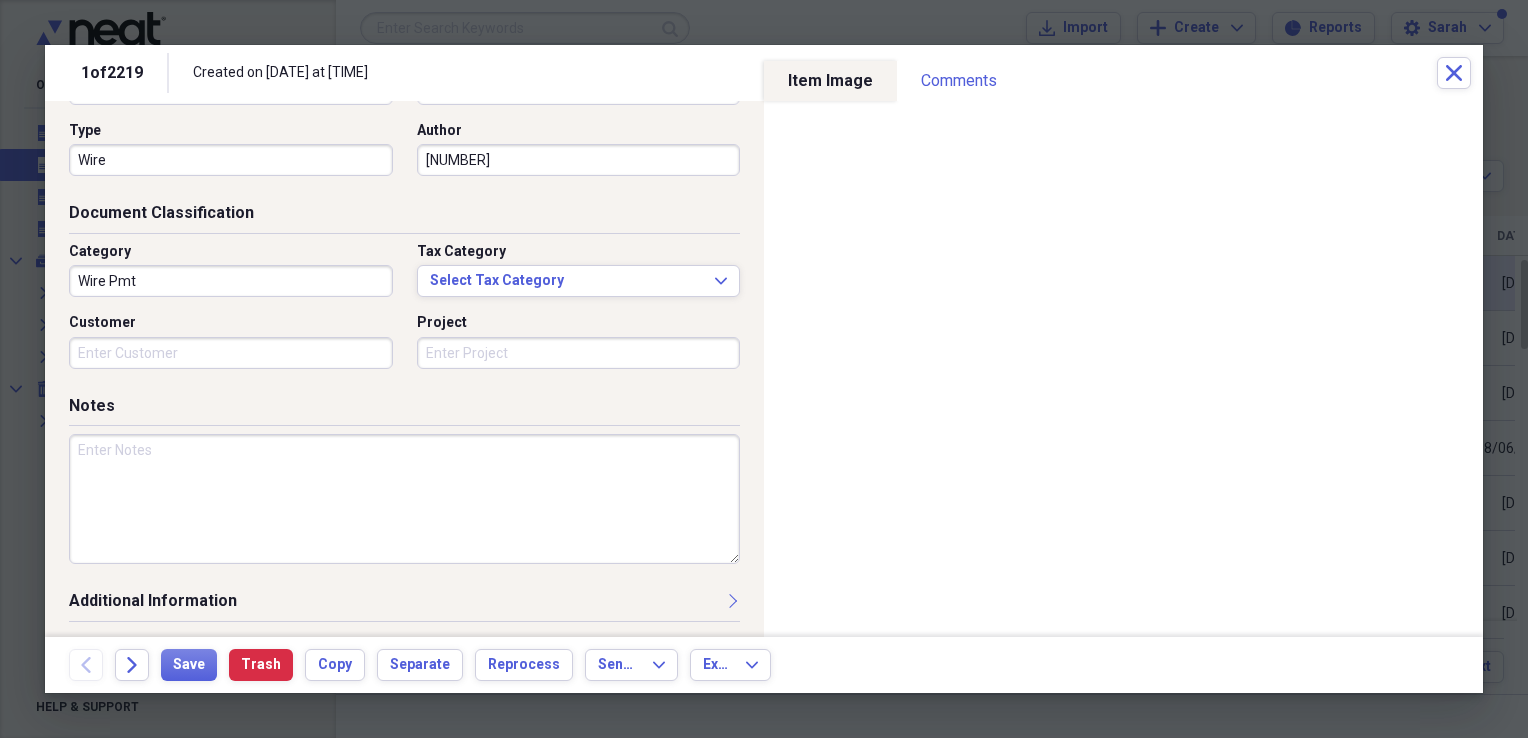 click at bounding box center (404, 499) 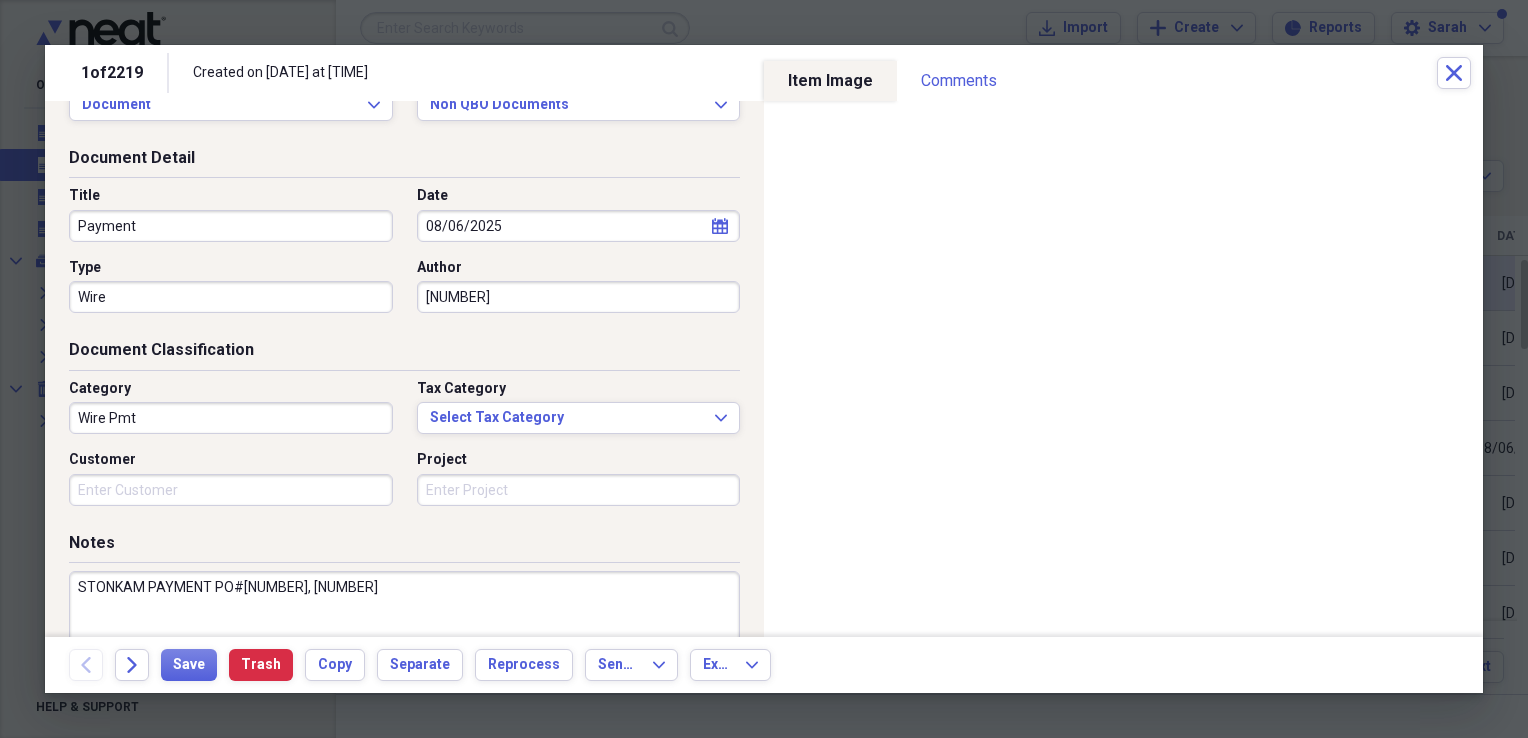 scroll, scrollTop: 0, scrollLeft: 0, axis: both 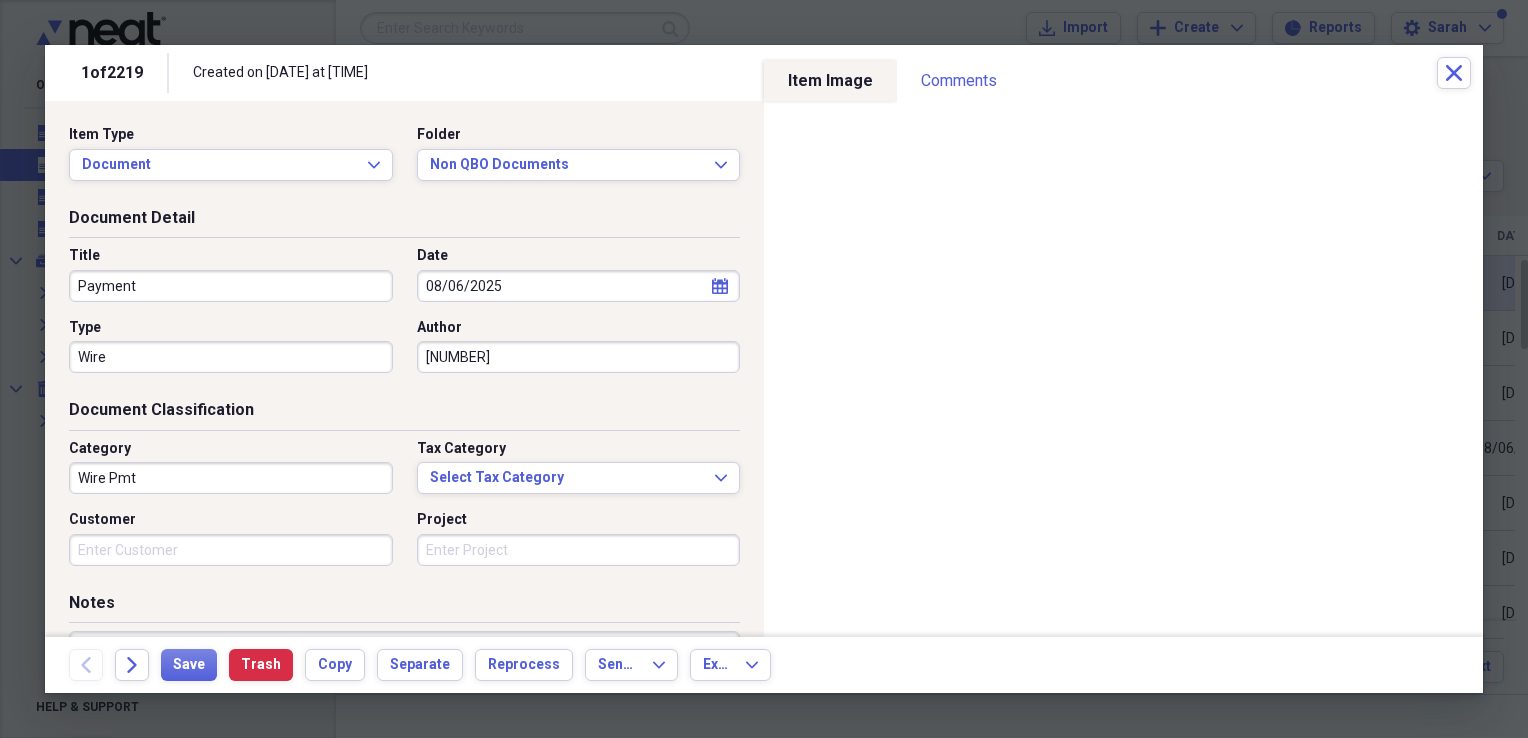 type on "STONKAM PAYMENT PO#279, 281" 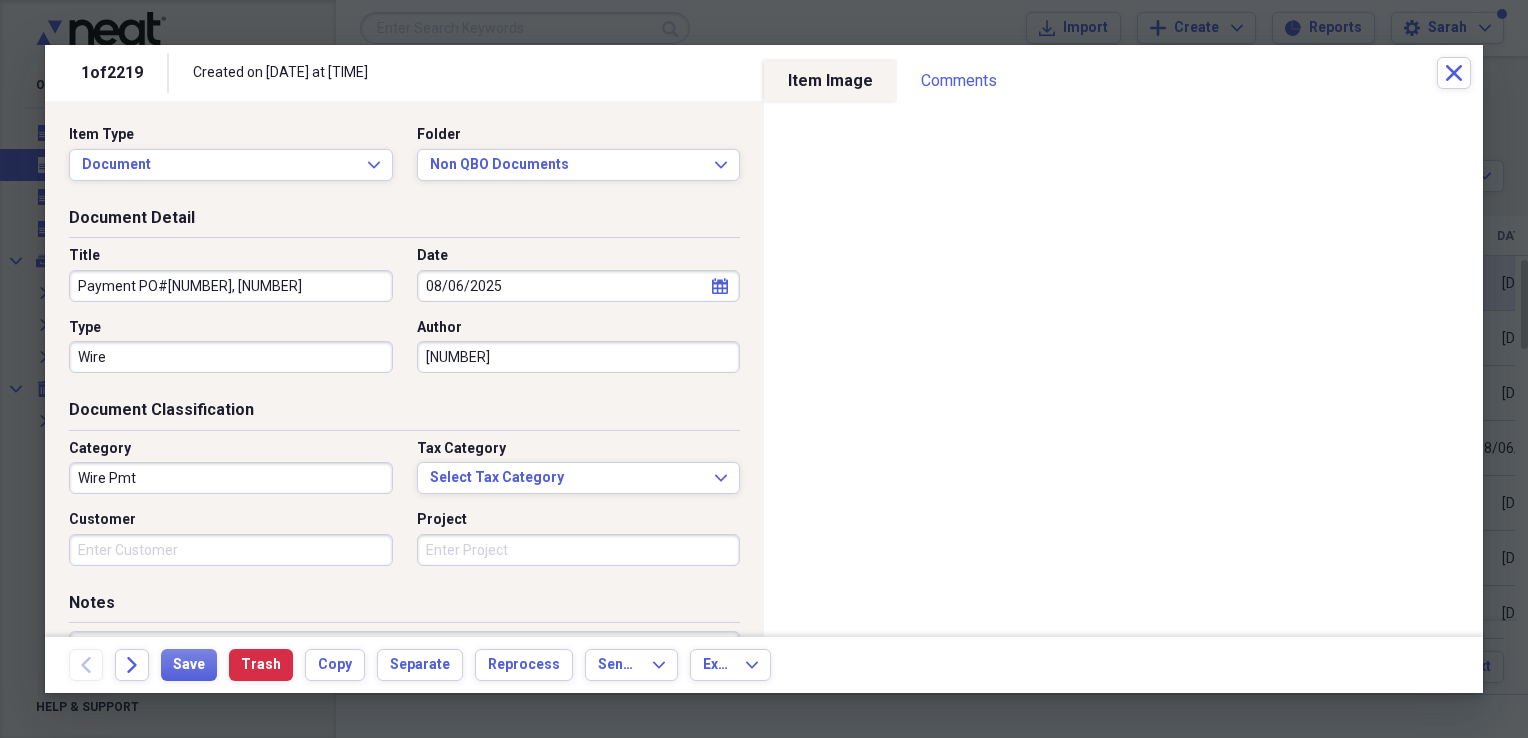 click on "Payment  PO#279, 281" at bounding box center [231, 286] 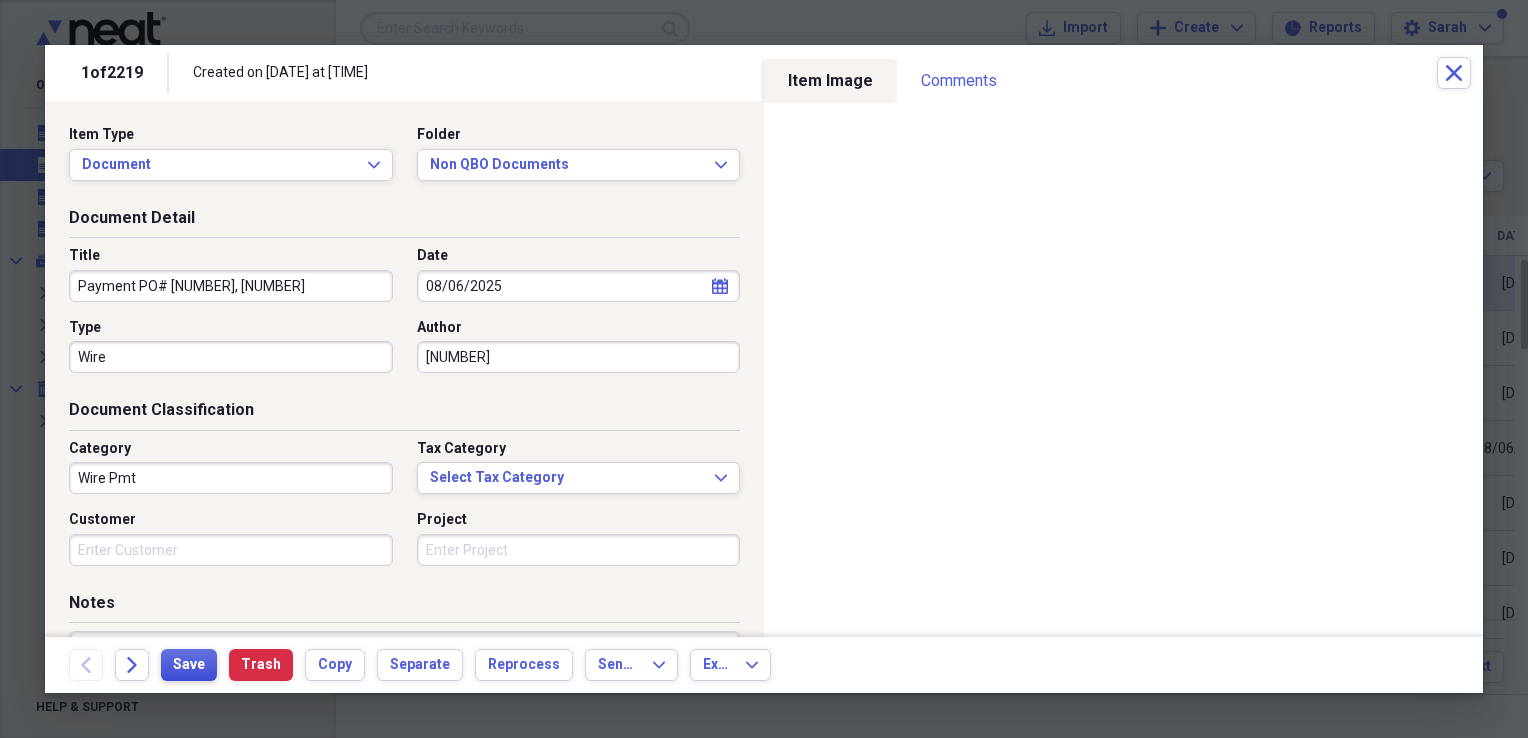 type on "Payment  PO# 279, 281" 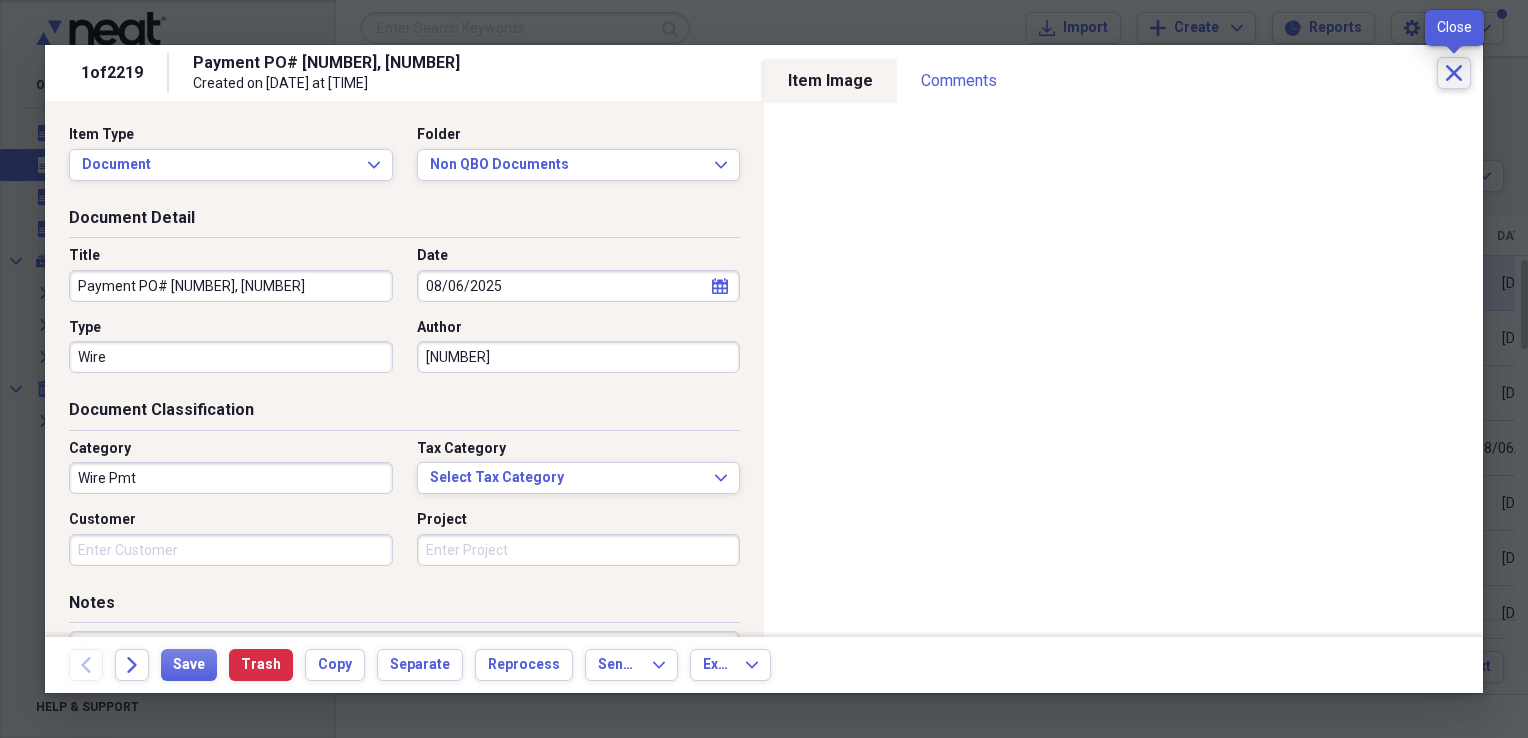 click on "Close" 